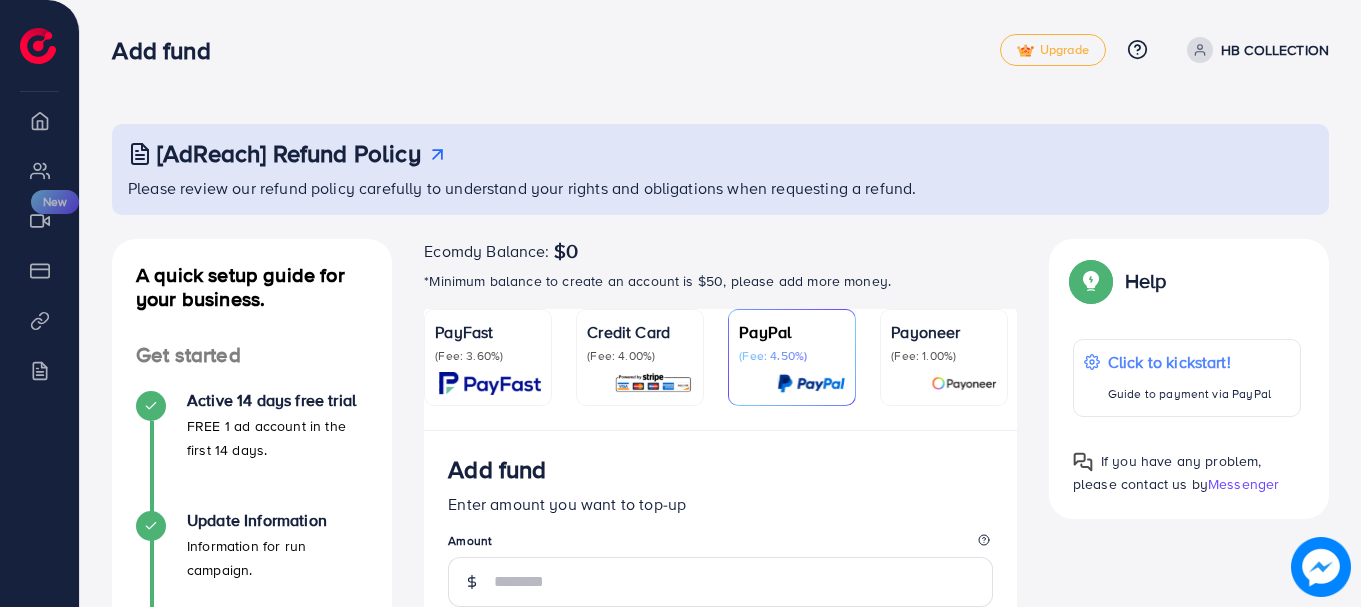 click on "Add fund   Enter amount you want to top-up  Amount $50 $100 $200 $500 $1000" at bounding box center (720, 558) 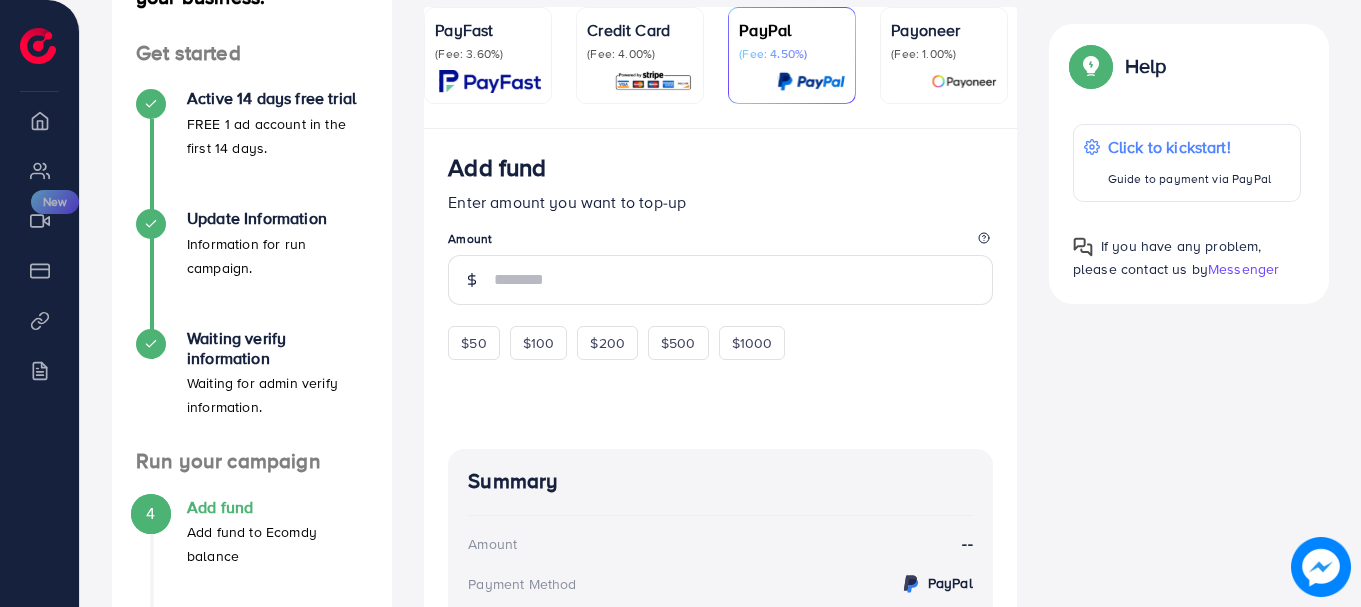 click on "(Fee: 4.00%)" at bounding box center (640, 54) 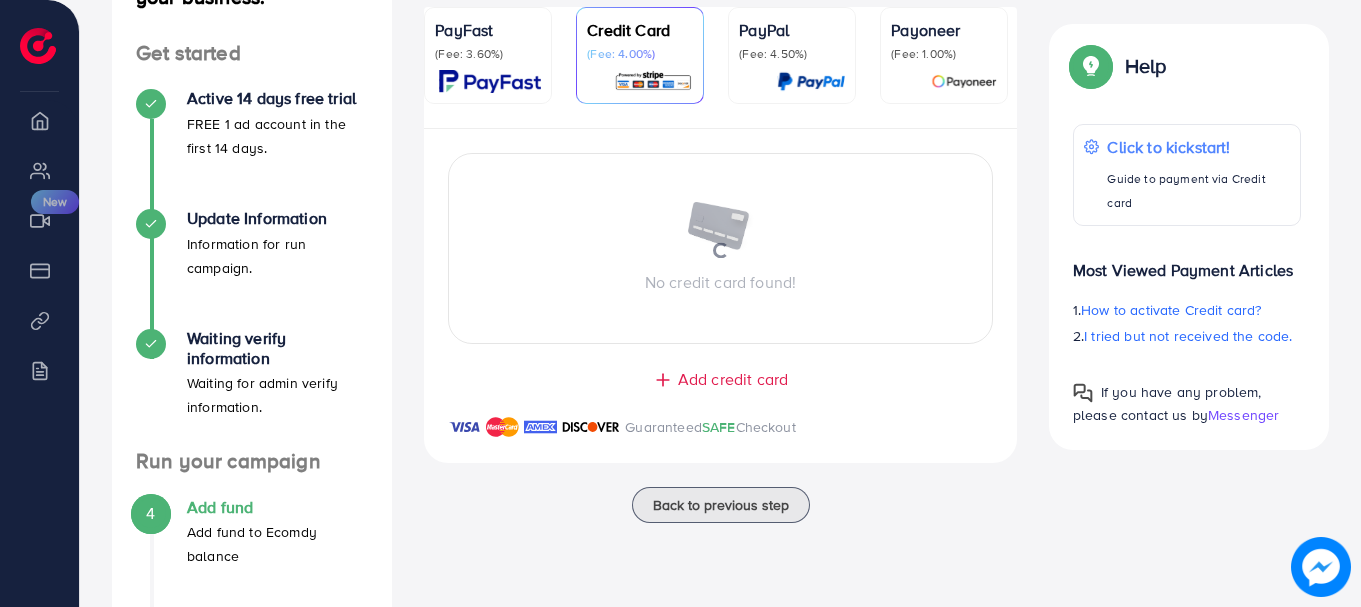click on "(Fee: 4.00%)" at bounding box center (640, 54) 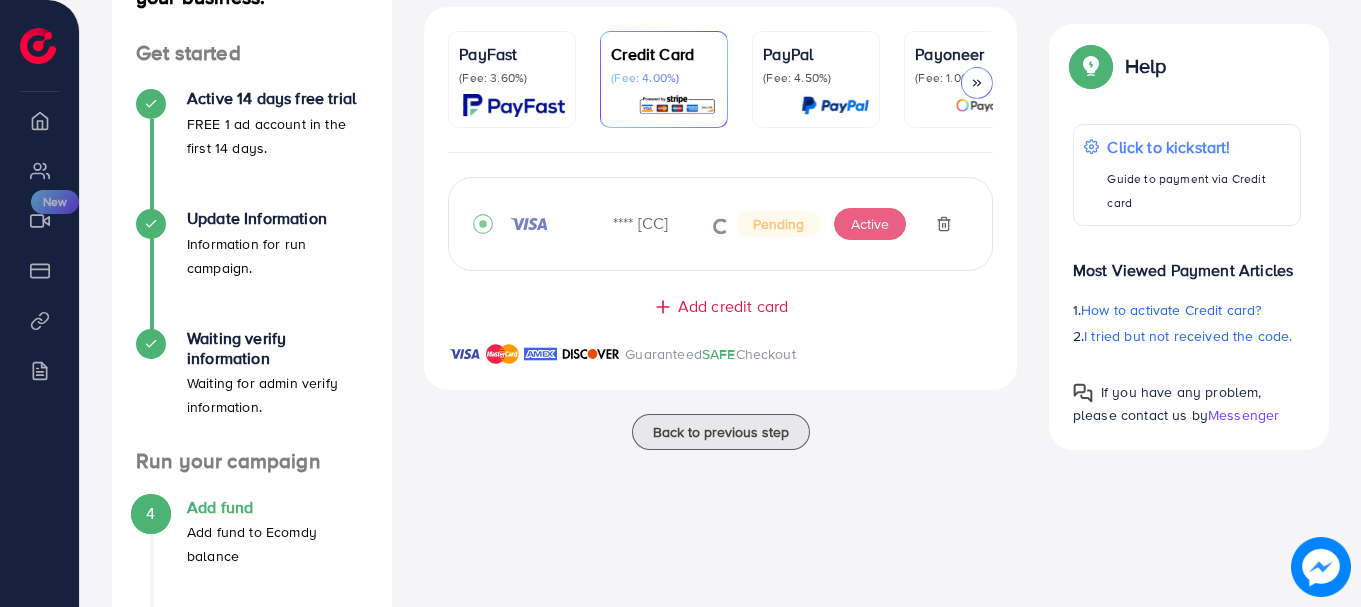 scroll, scrollTop: 302, scrollLeft: 0, axis: vertical 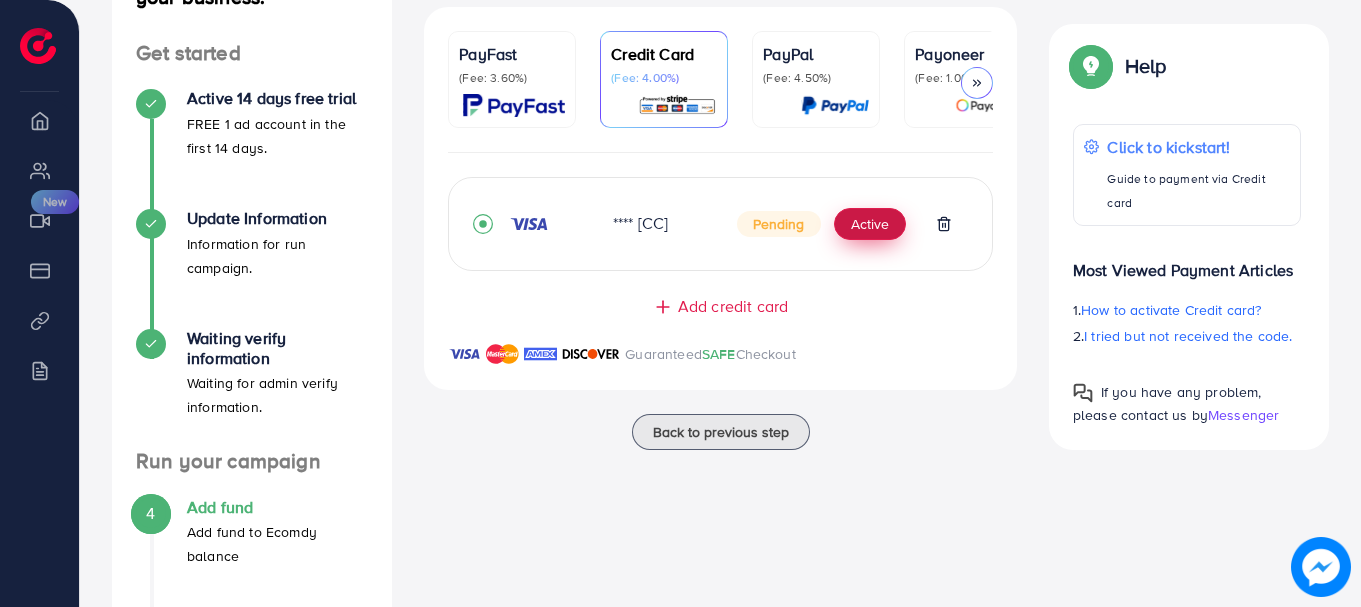 click on "Active" at bounding box center [870, 224] 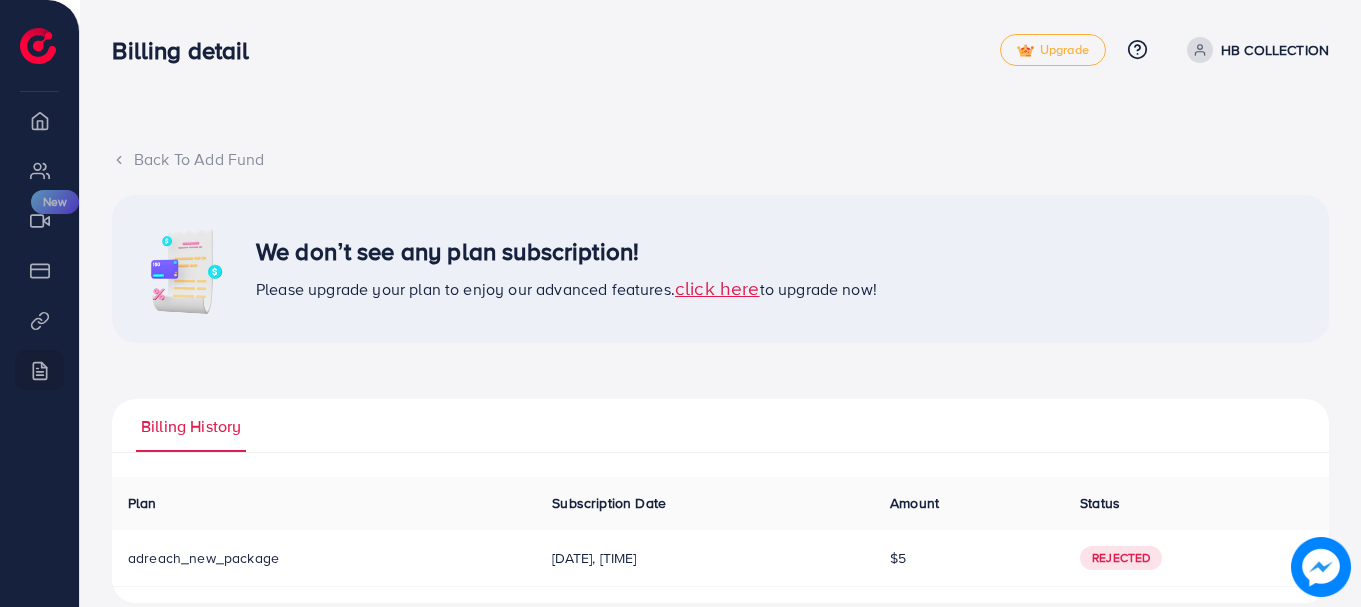 scroll, scrollTop: 28, scrollLeft: 0, axis: vertical 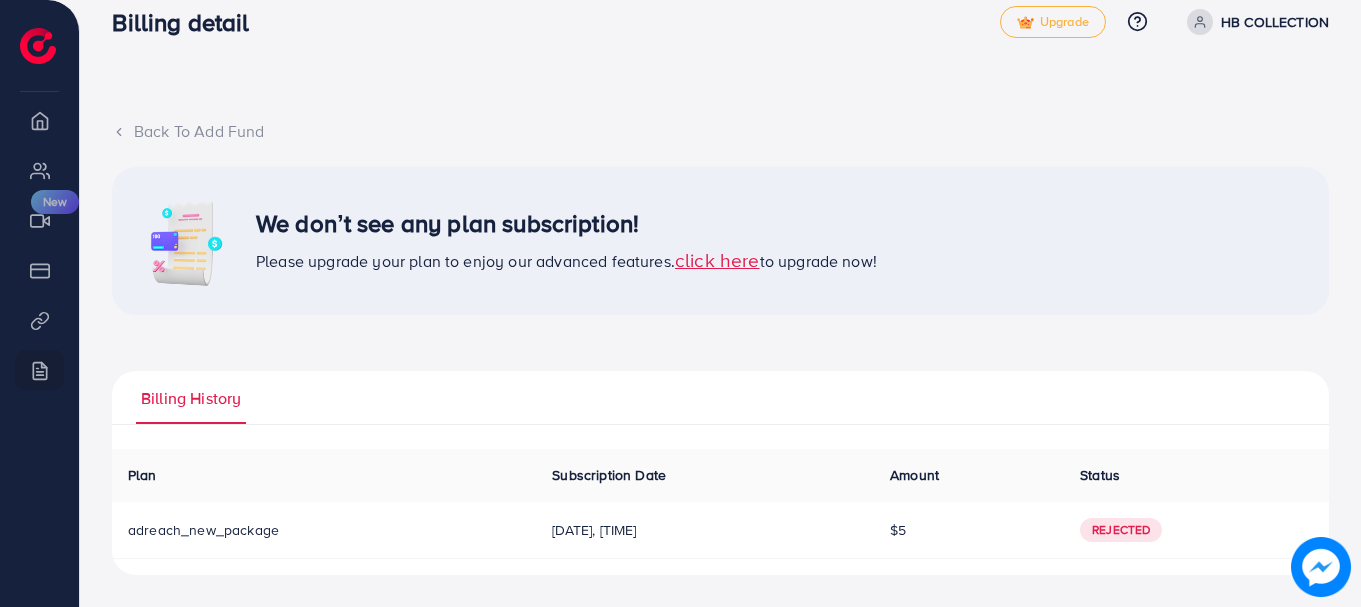 click on "click here" at bounding box center (717, 259) 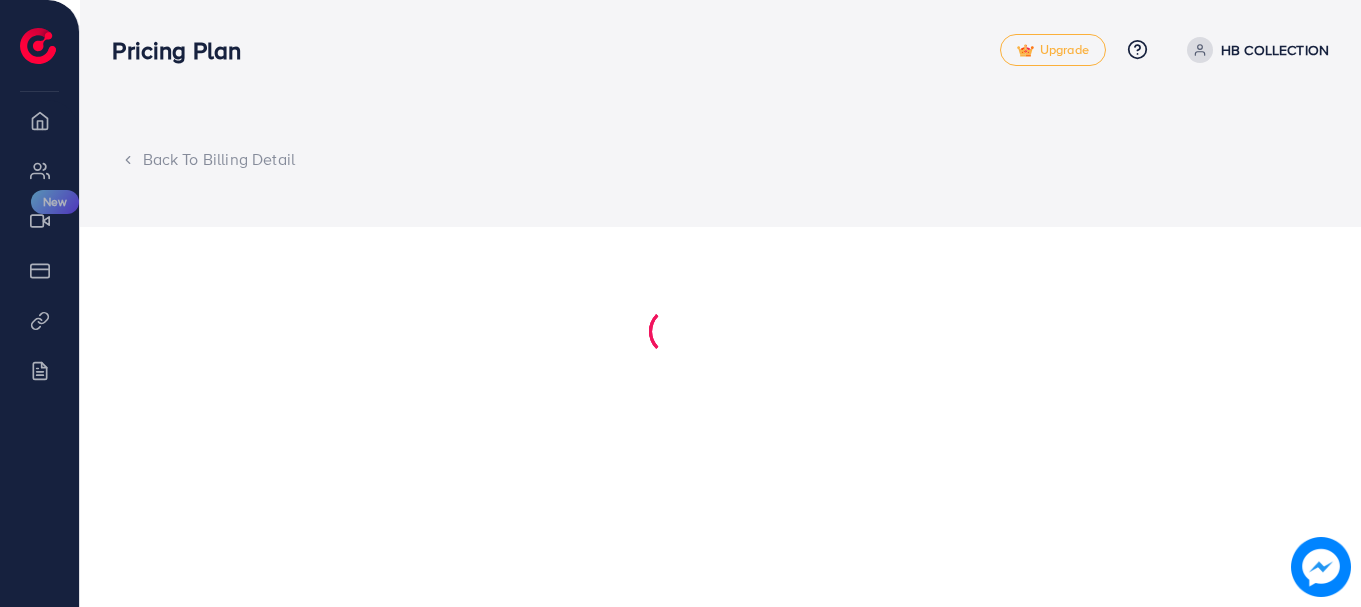 scroll, scrollTop: 0, scrollLeft: 0, axis: both 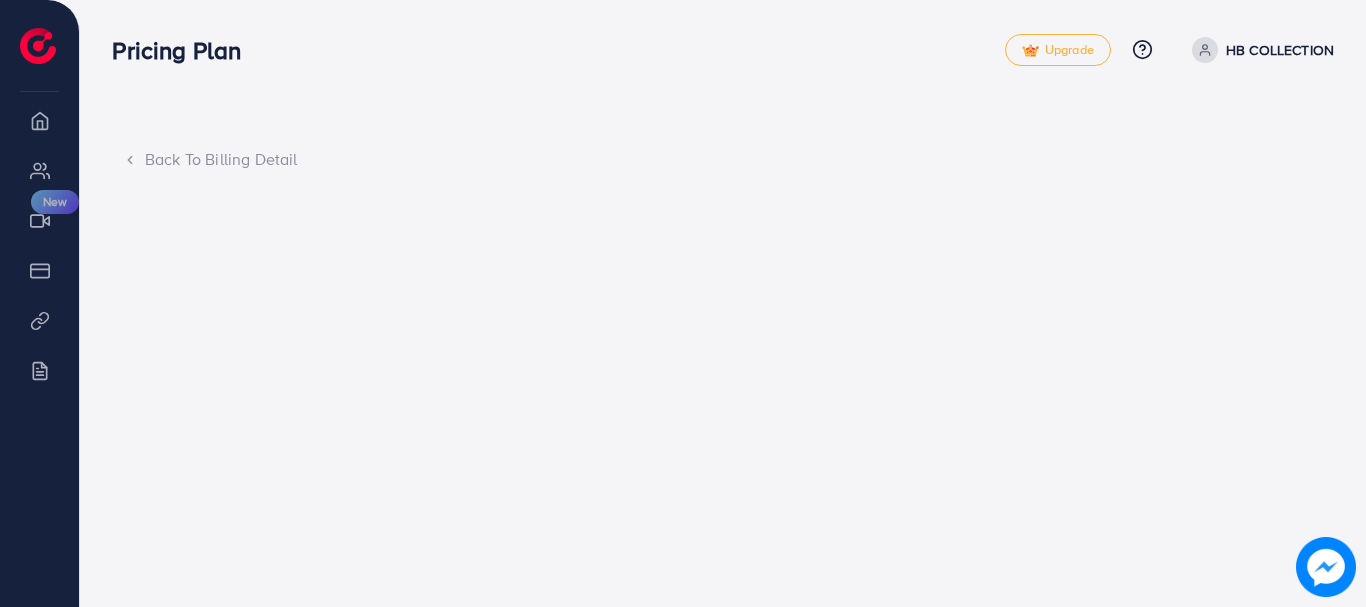 click on "Pricing Plan   Upgrade  Help Center Contact Support Plans and Pricing Term and policy About Us  HB COLLECTION  Log out Ecomdy Balance  $0  Overview My ad accounts Creative center  New  Payment Product Links Billing  Back To Billing Detail" at bounding box center (683, 303) 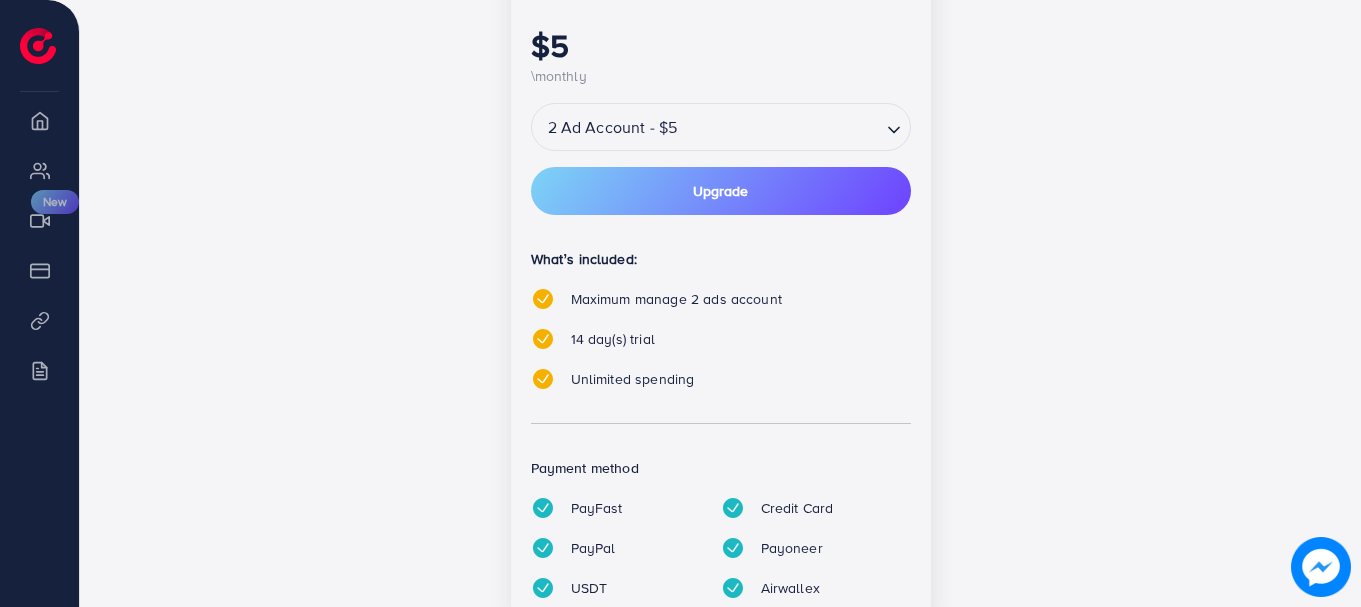 scroll, scrollTop: 536, scrollLeft: 0, axis: vertical 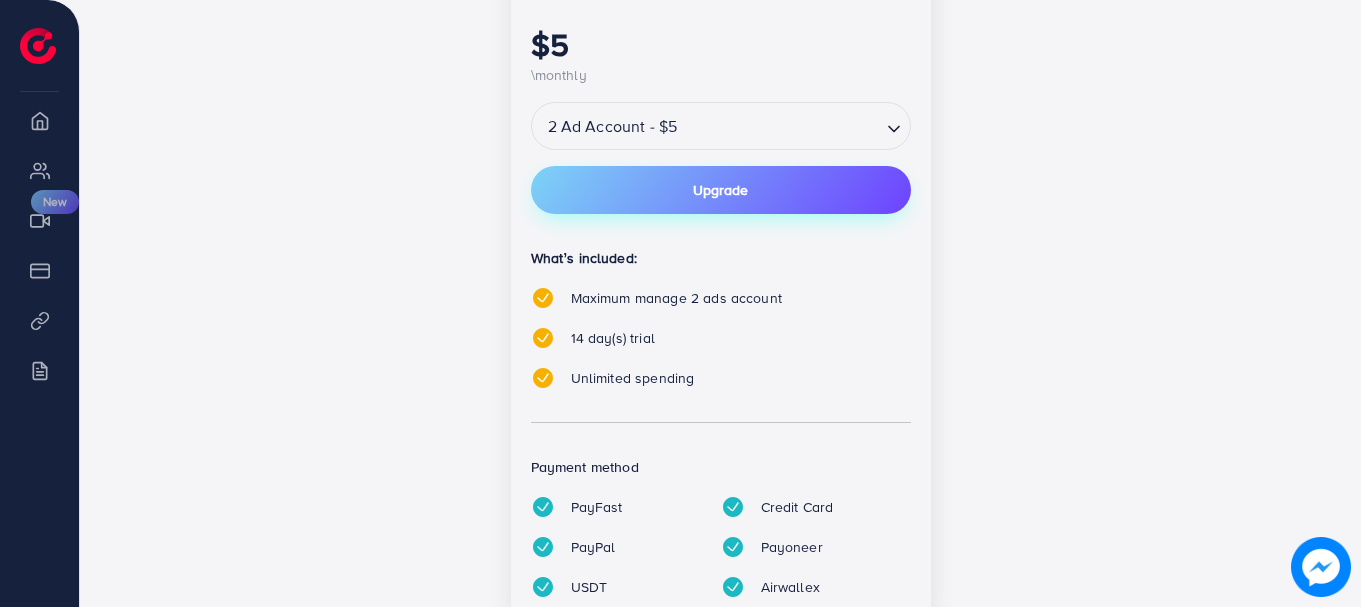 click on "Upgrade" at bounding box center (721, 190) 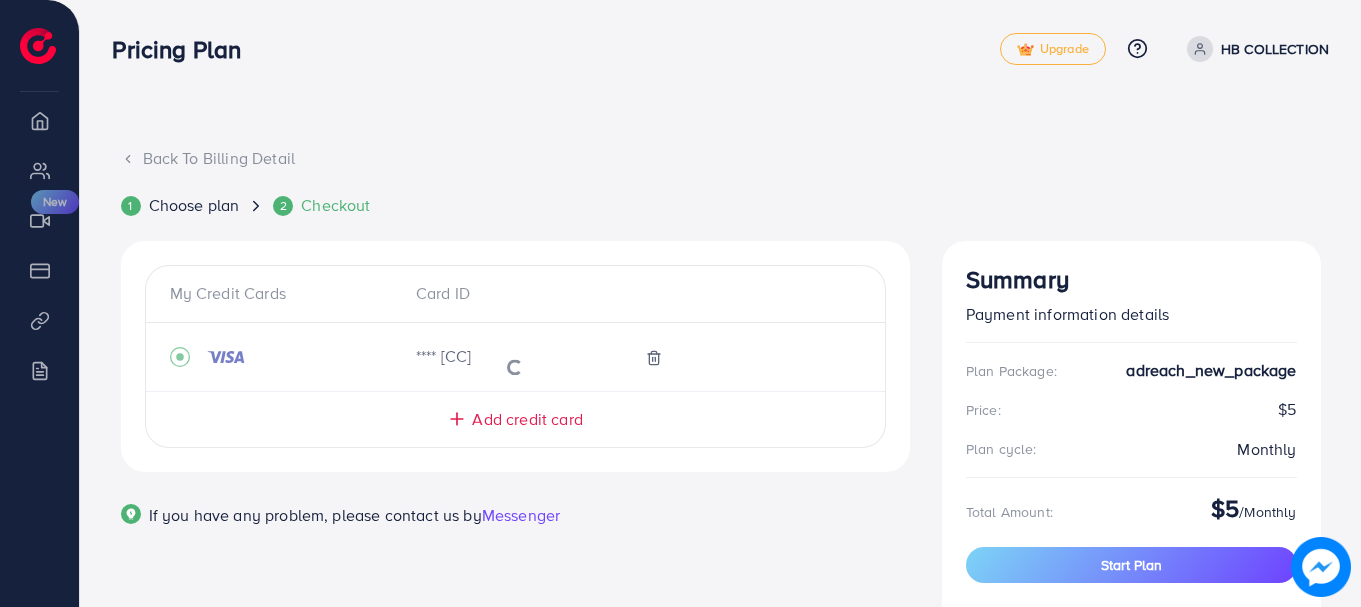 scroll, scrollTop: 101, scrollLeft: 0, axis: vertical 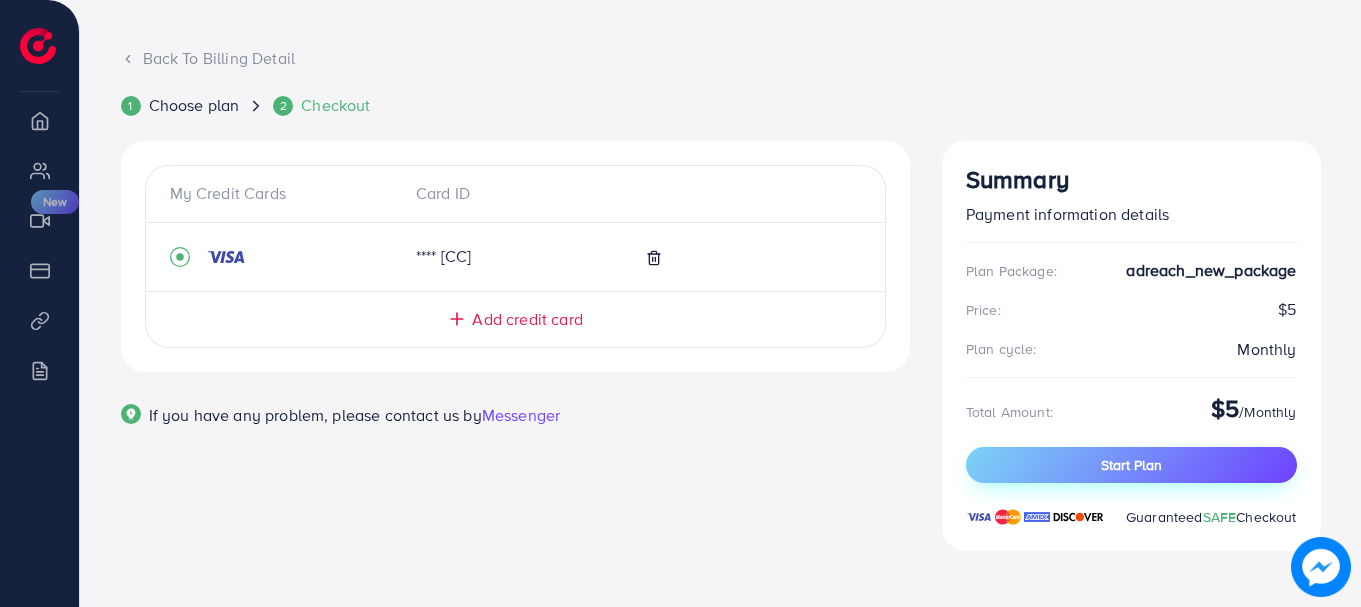 type 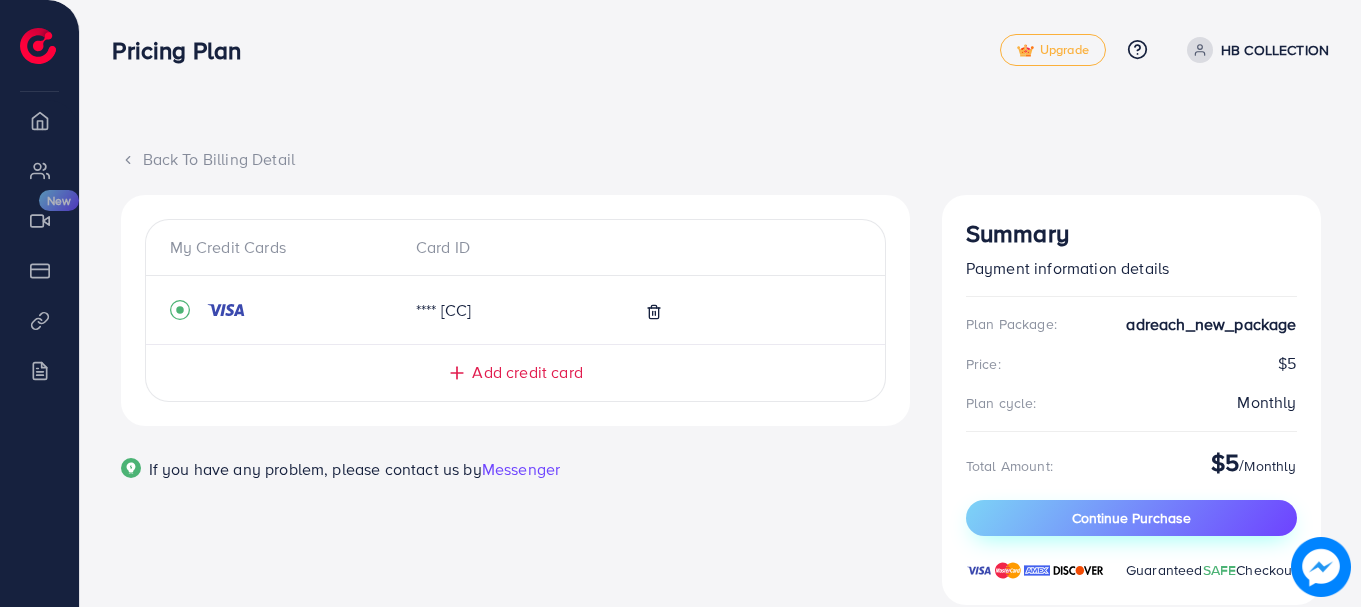 scroll, scrollTop: 54, scrollLeft: 0, axis: vertical 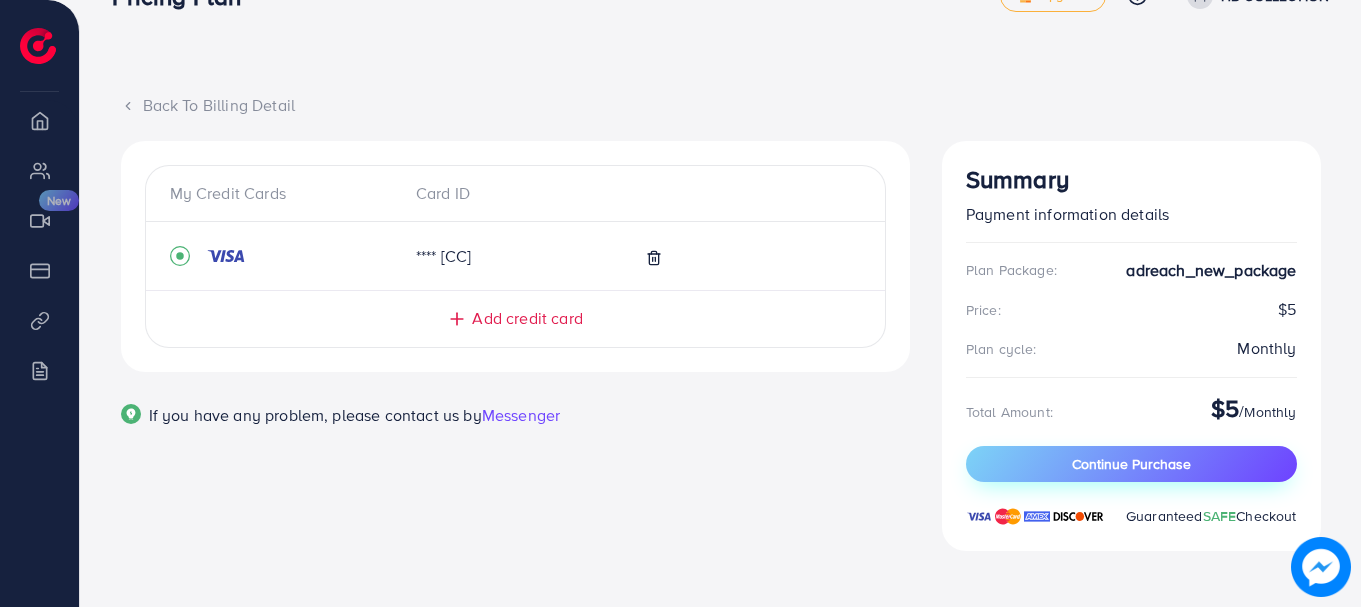 click on "Continue Purchase" at bounding box center (1131, 464) 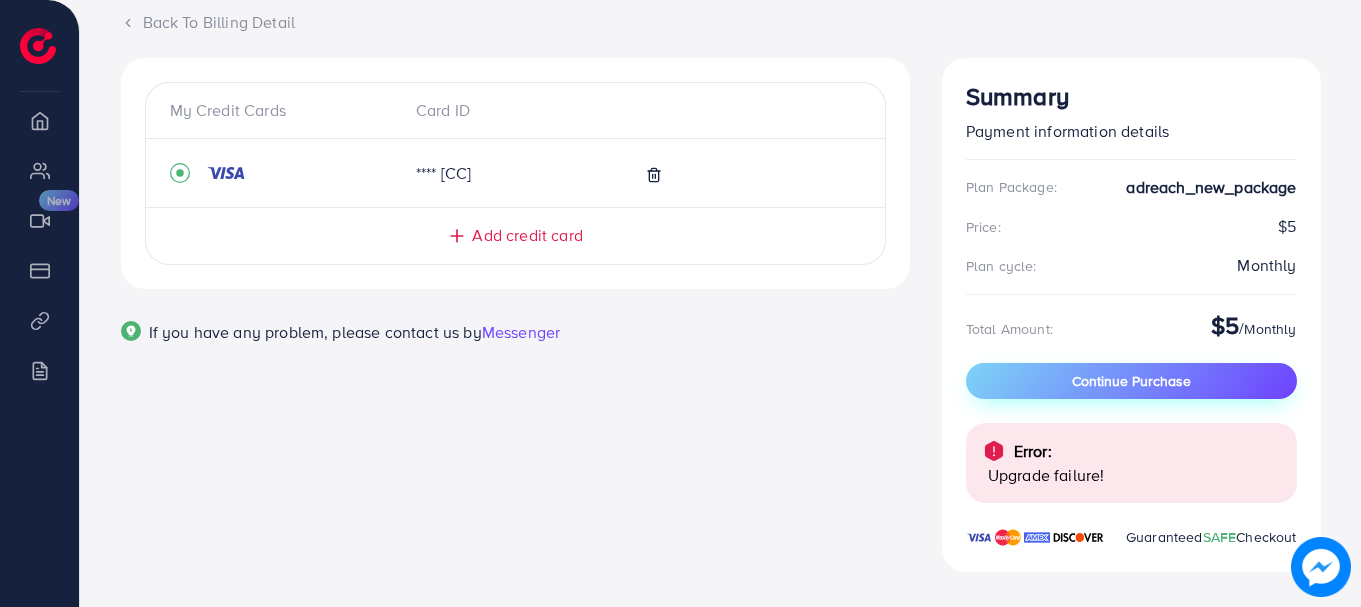 scroll, scrollTop: 0, scrollLeft: 0, axis: both 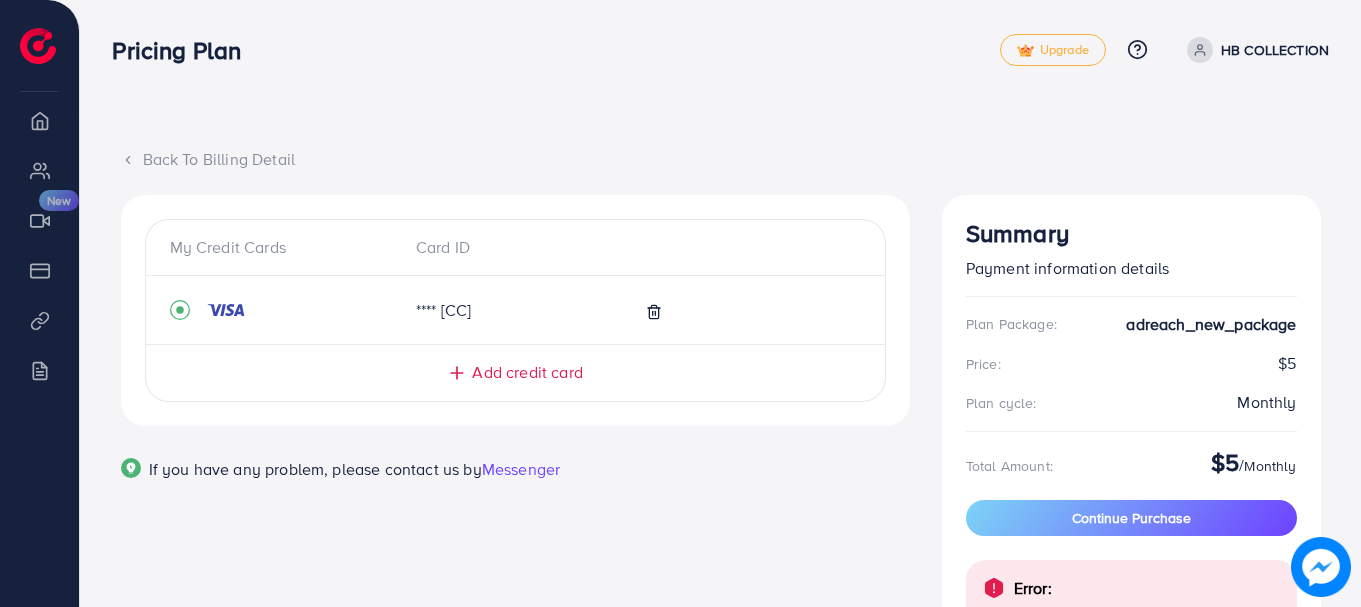 click 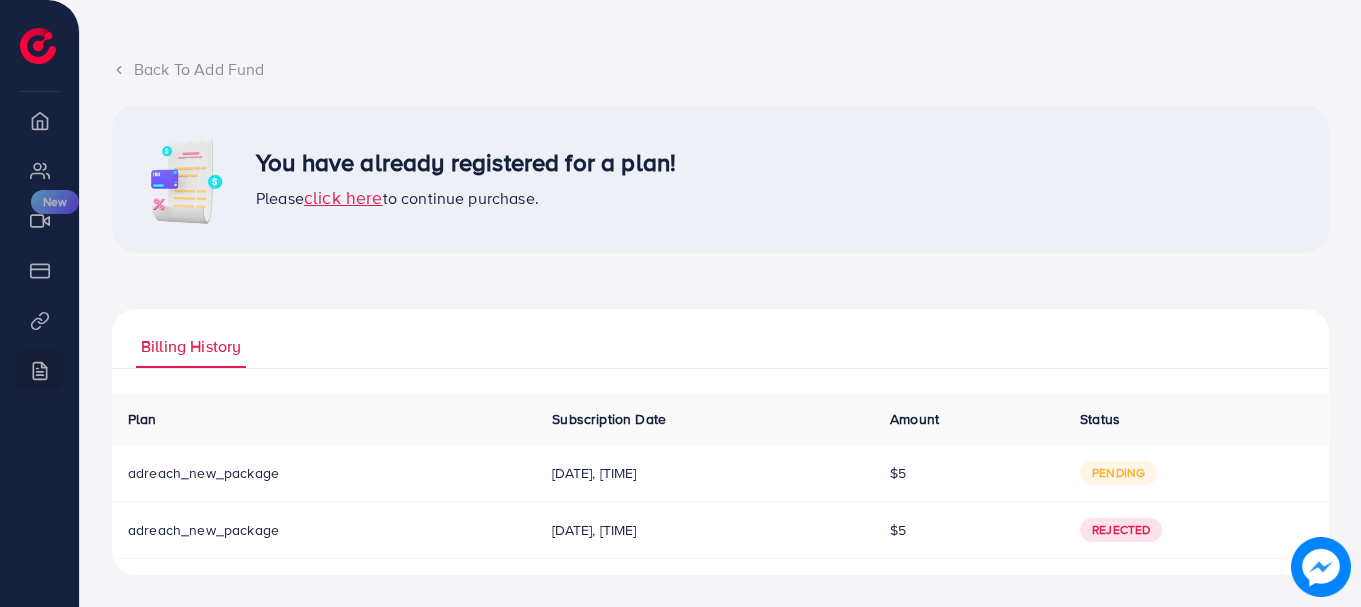 scroll, scrollTop: 0, scrollLeft: 0, axis: both 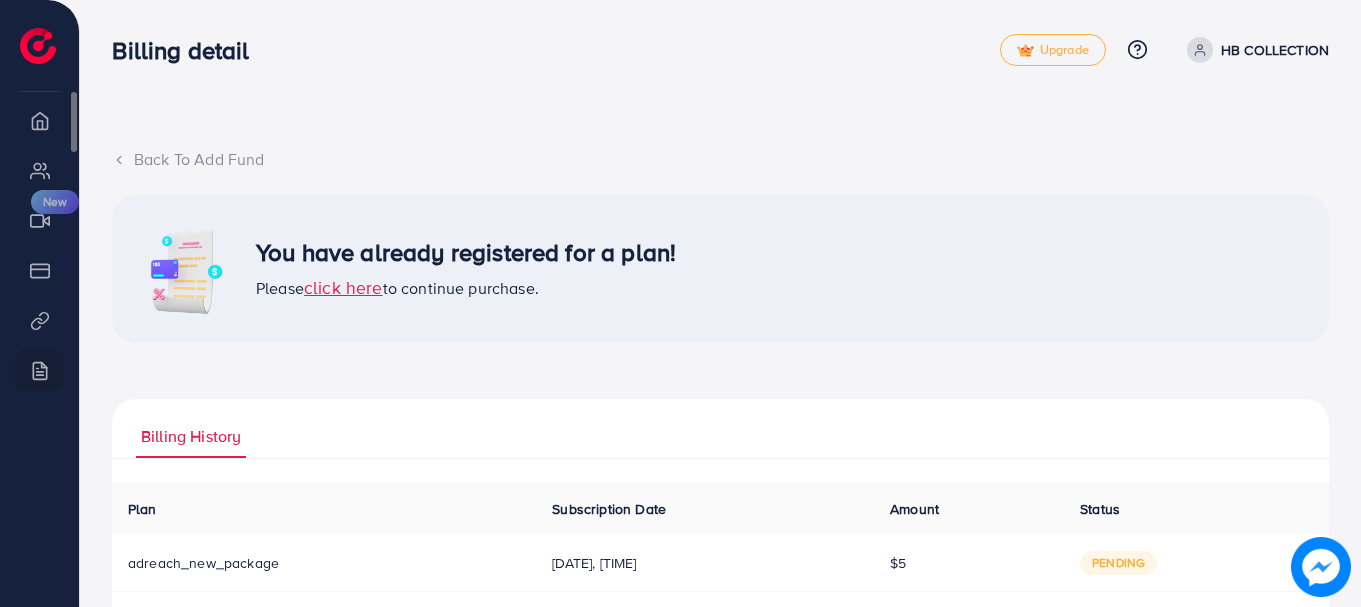 click on "Overview" at bounding box center (39, 120) 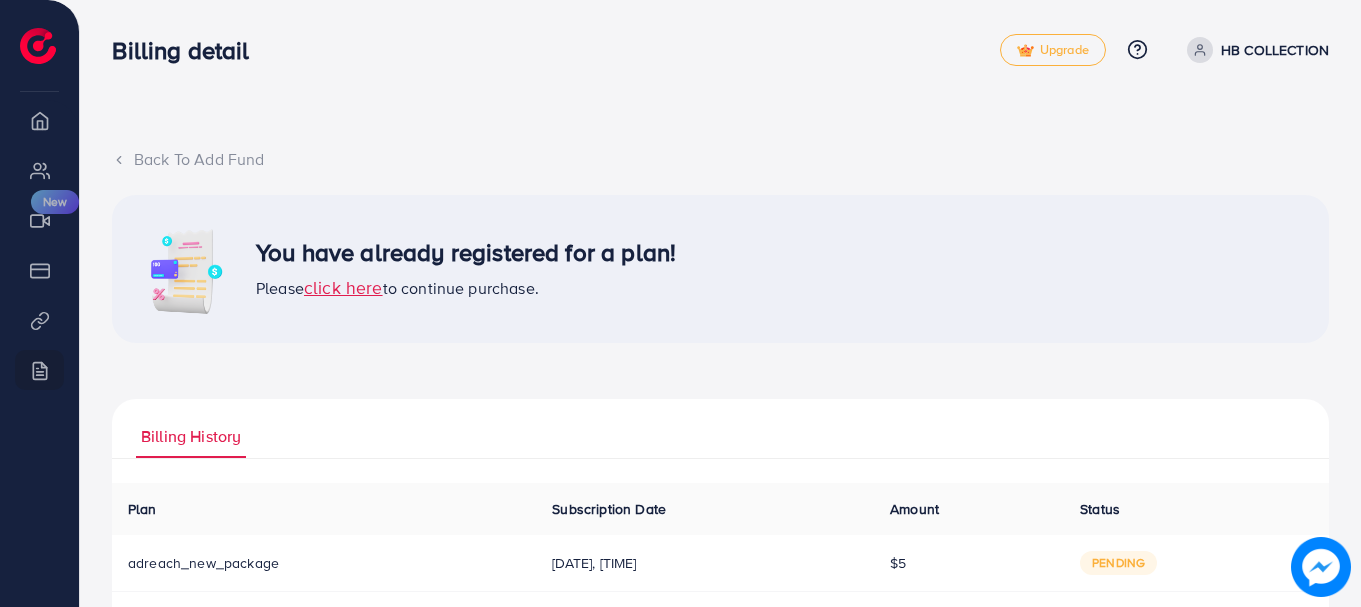 click 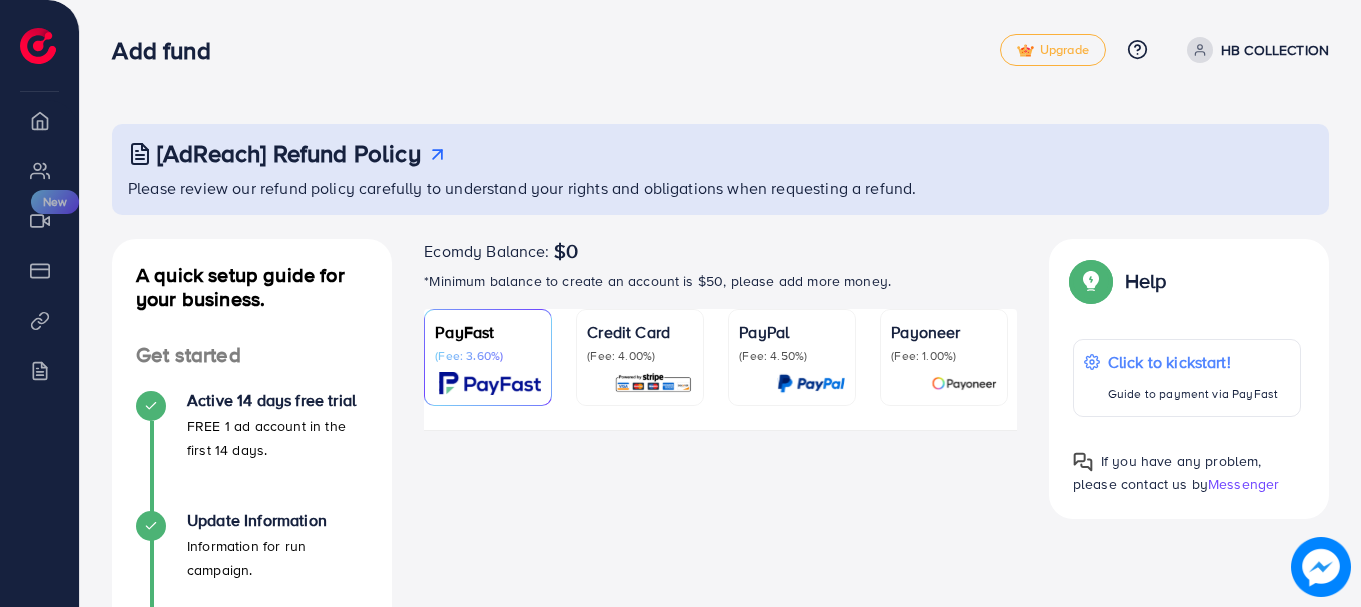 click on "[AdReach] Refund Policy   Please review our refund policy carefully to understand your rights and obligations when requesting a refund." at bounding box center [720, 169] 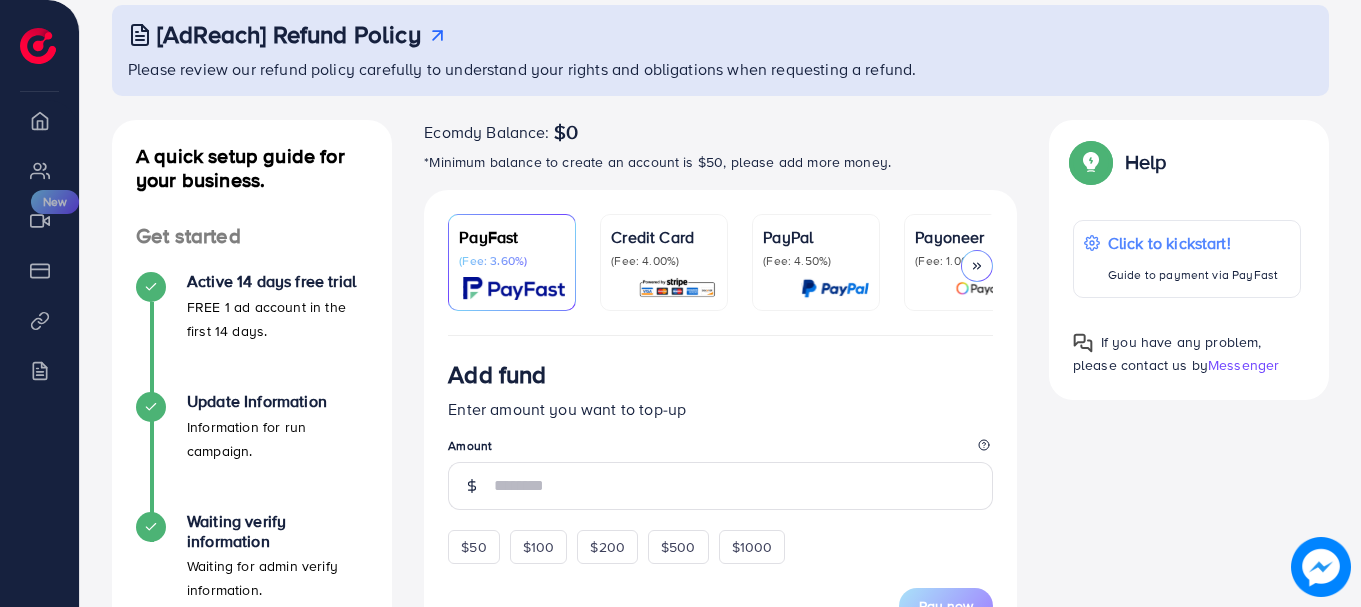 scroll, scrollTop: 118, scrollLeft: 0, axis: vertical 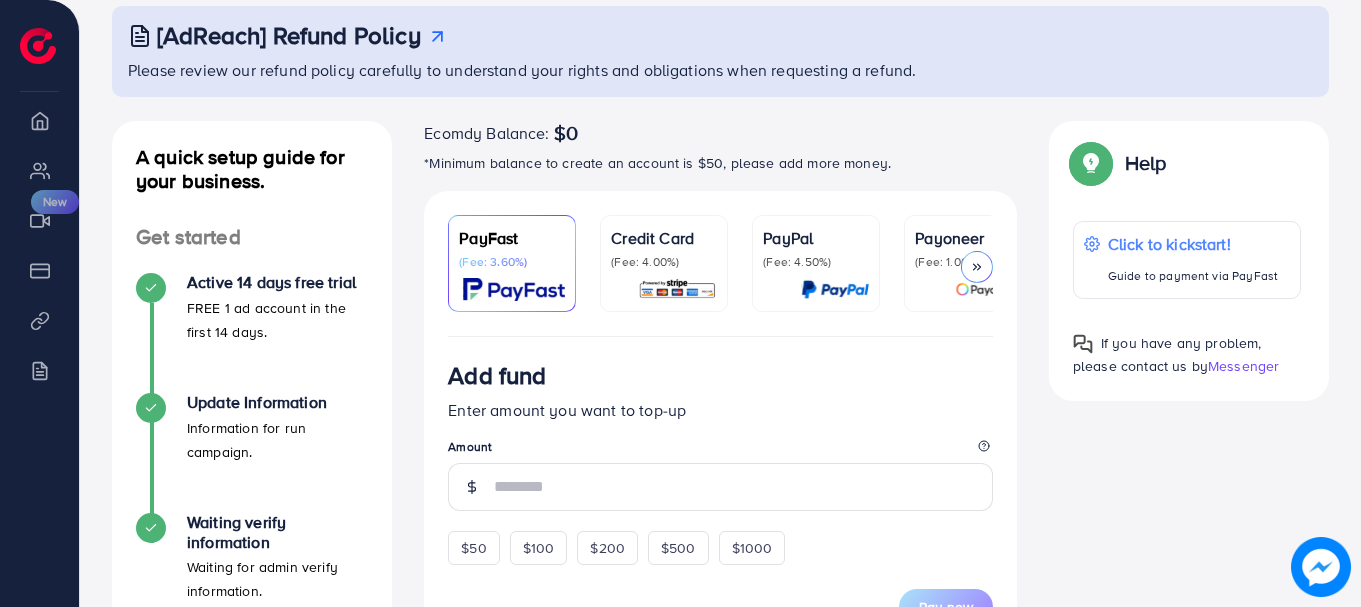 click on "Credit Card   (Fee: 4.00%)" at bounding box center [664, 263] 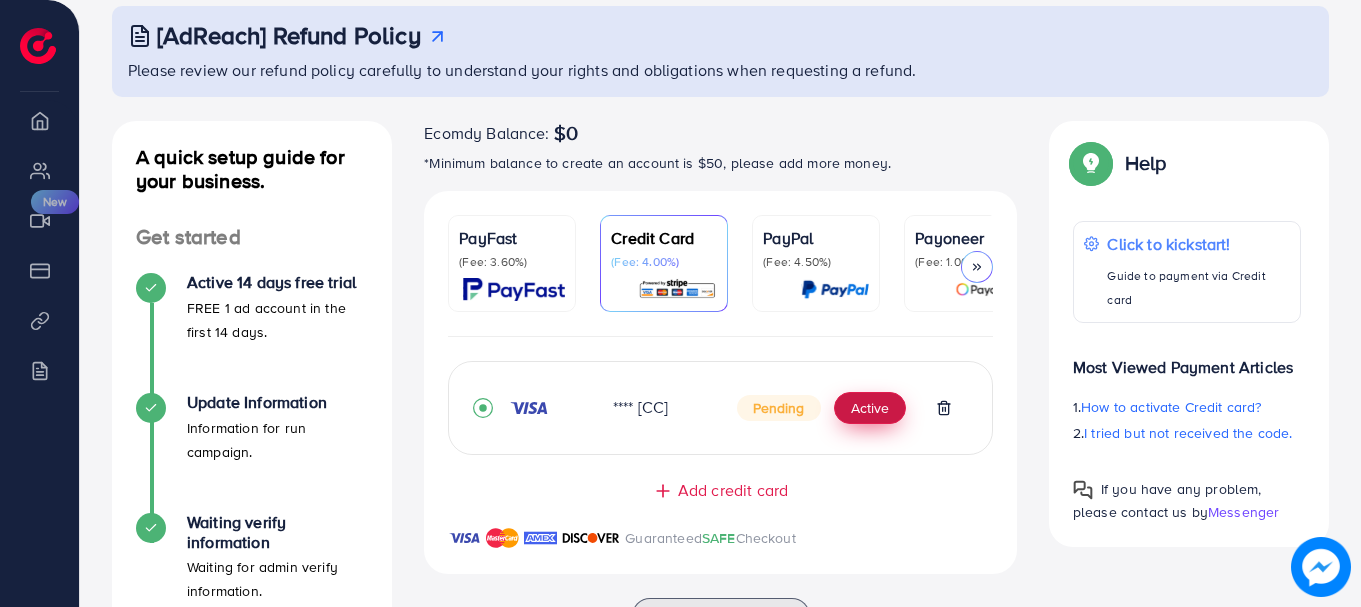 click on "Active" at bounding box center (870, 408) 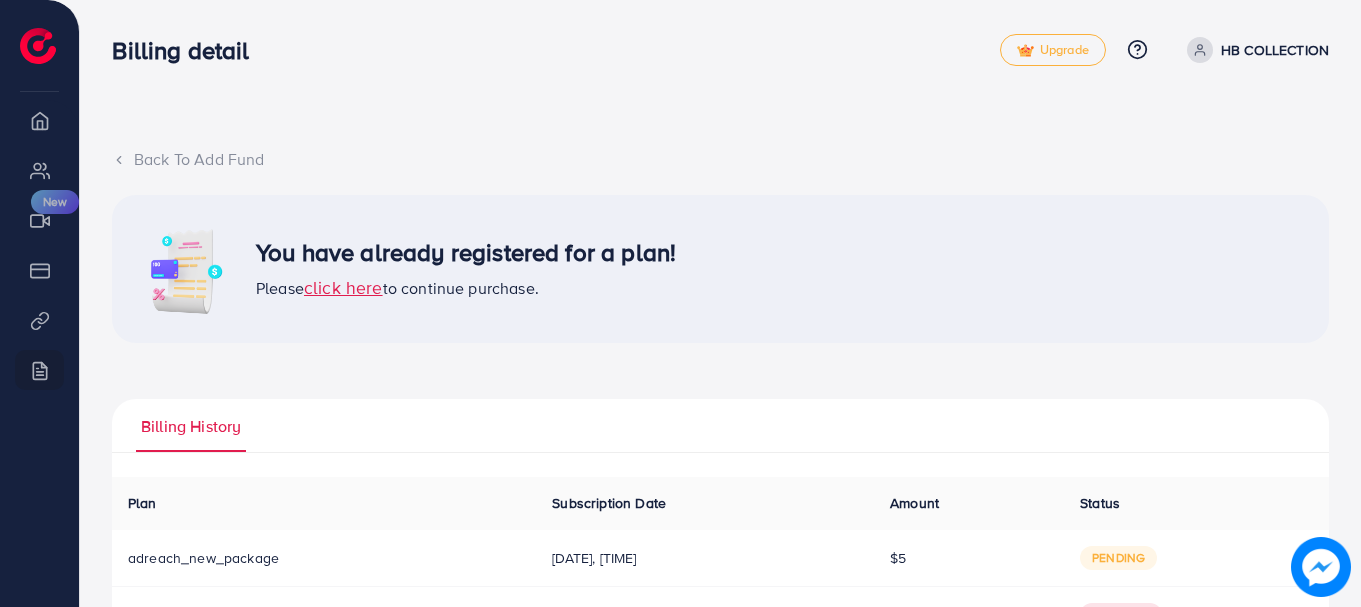 scroll, scrollTop: 85, scrollLeft: 0, axis: vertical 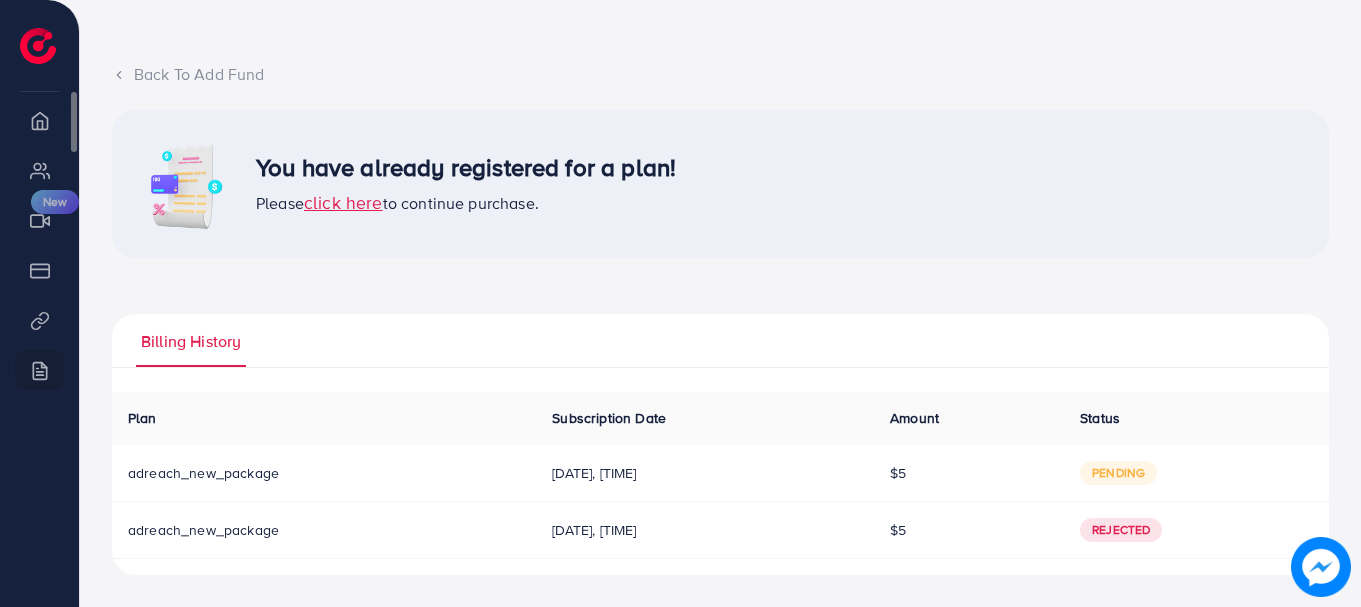 click on "Overview" at bounding box center (39, 120) 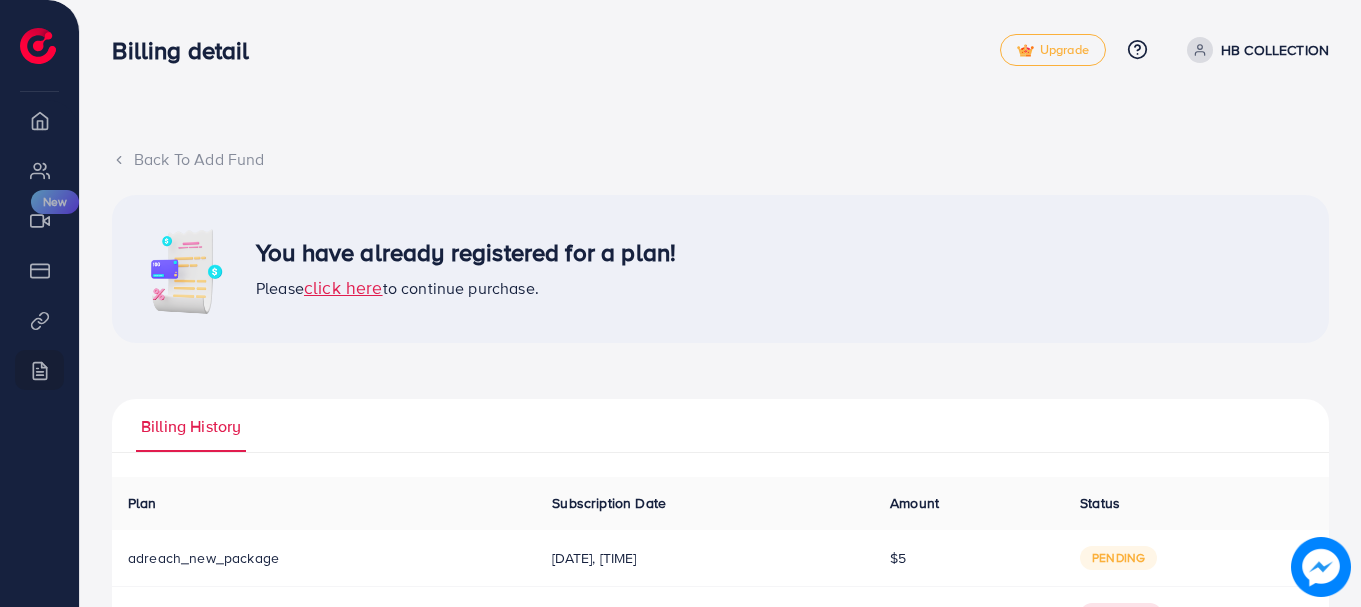 scroll, scrollTop: 1, scrollLeft: 0, axis: vertical 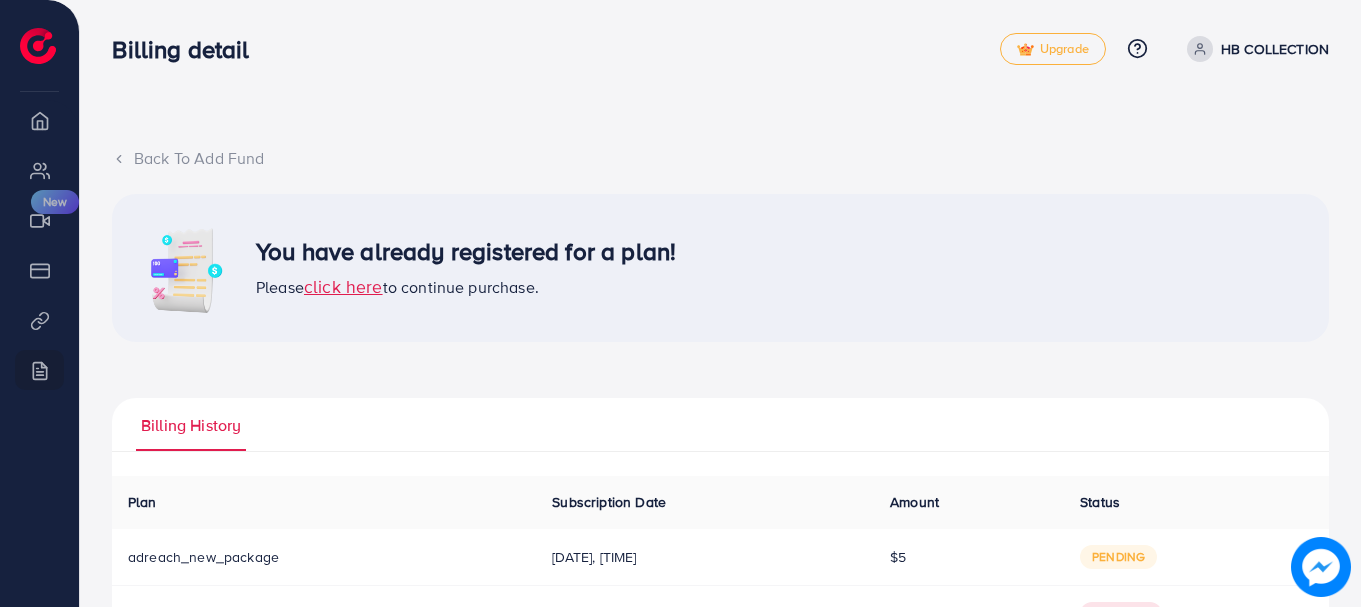 click on "HB COLLECTION" at bounding box center [1275, 49] 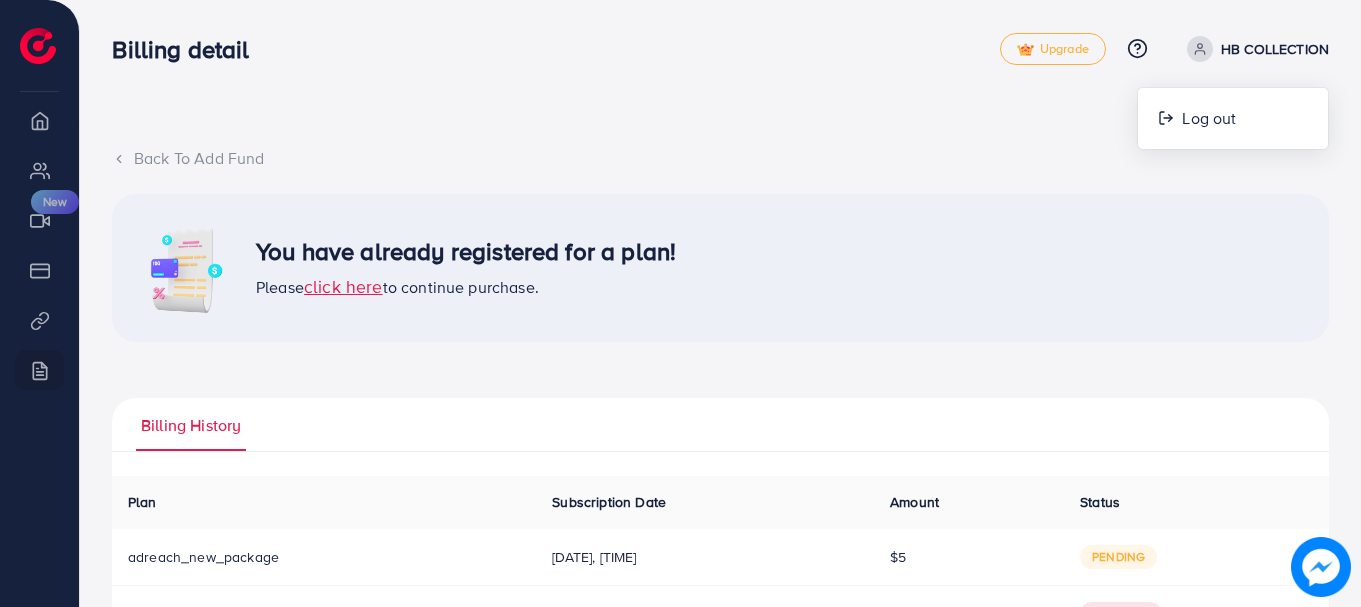 click on "You have already registered for a plan!   Please   click here   to continue purchase." at bounding box center (720, 268) 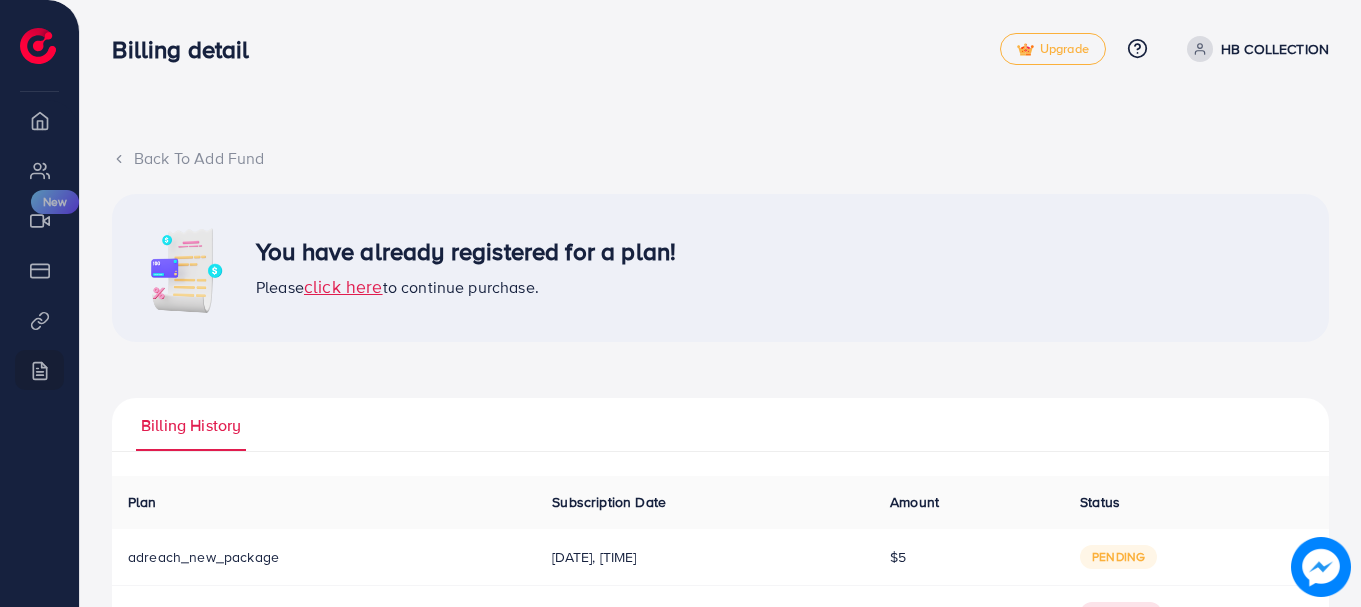 scroll, scrollTop: 85, scrollLeft: 0, axis: vertical 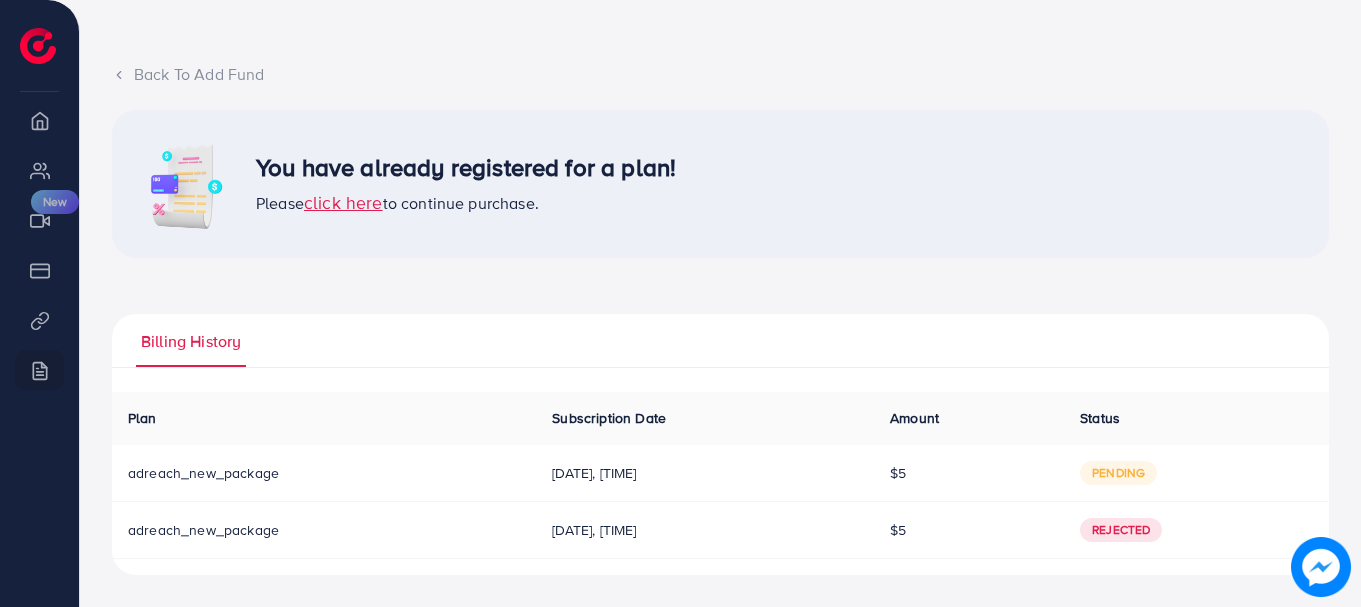 click on "05/08/2025, 08:44:05" at bounding box center (705, 473) 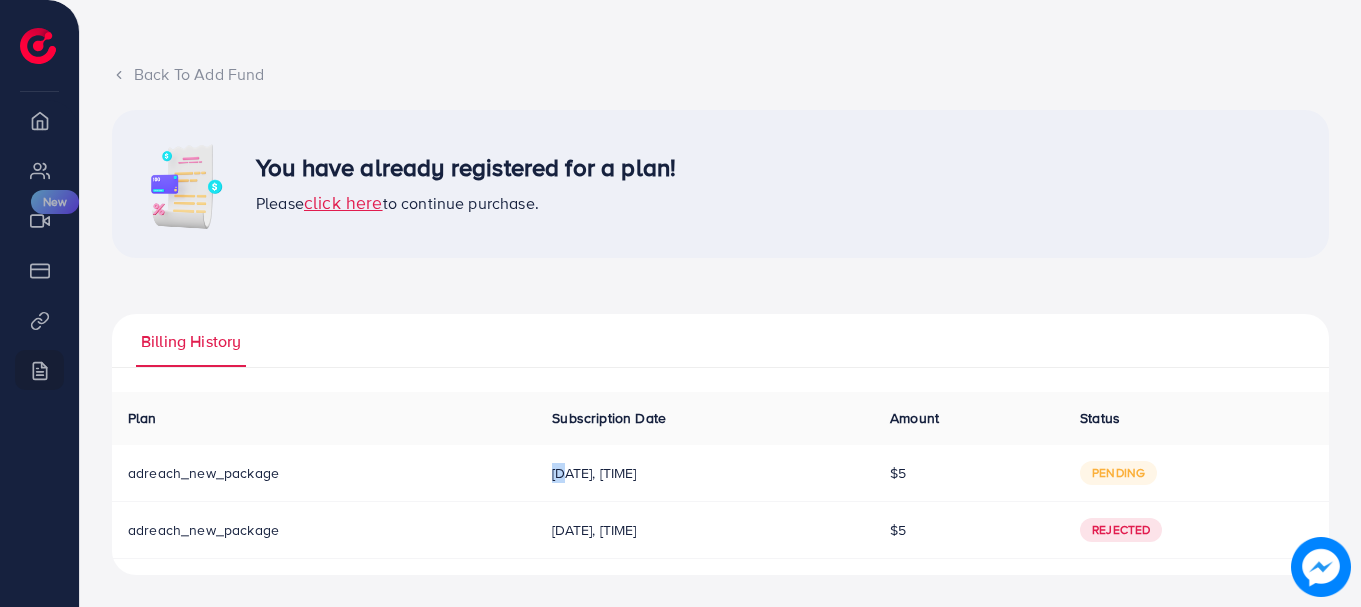 click on "05/08/2025, 08:44:05" at bounding box center (705, 473) 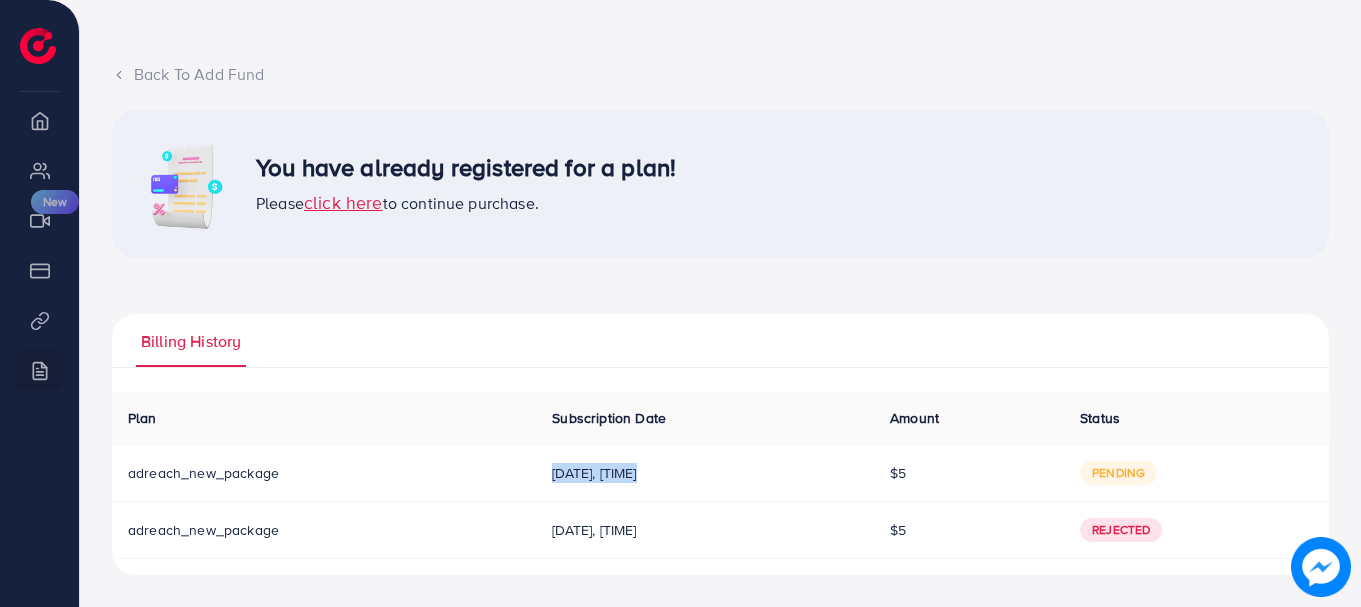 click on "05/08/2025, 08:44:05" at bounding box center (705, 473) 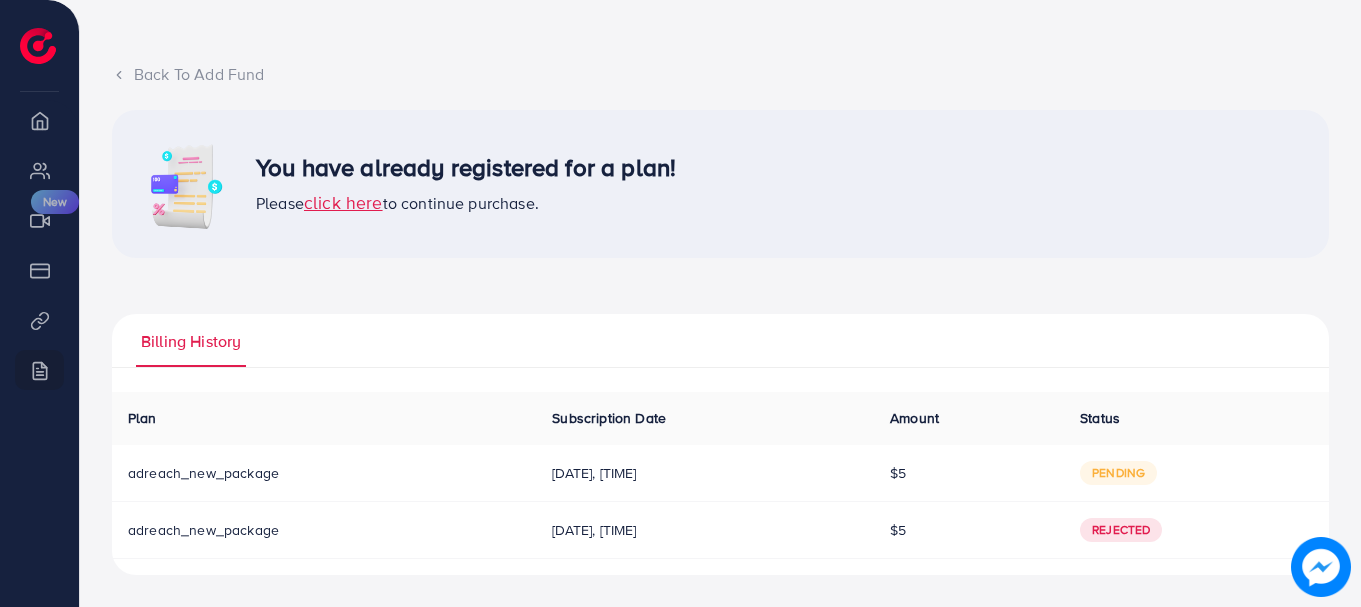 click on "adreach_new_package" at bounding box center (203, 473) 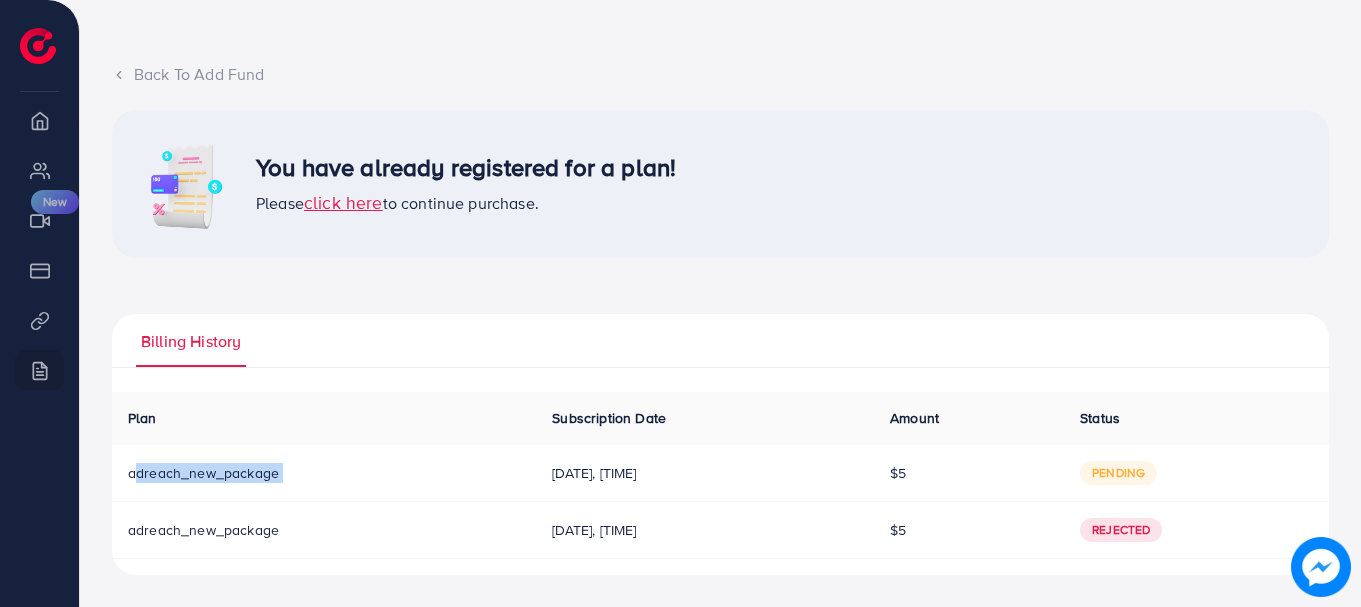 click on "adreach_new_package" at bounding box center [203, 473] 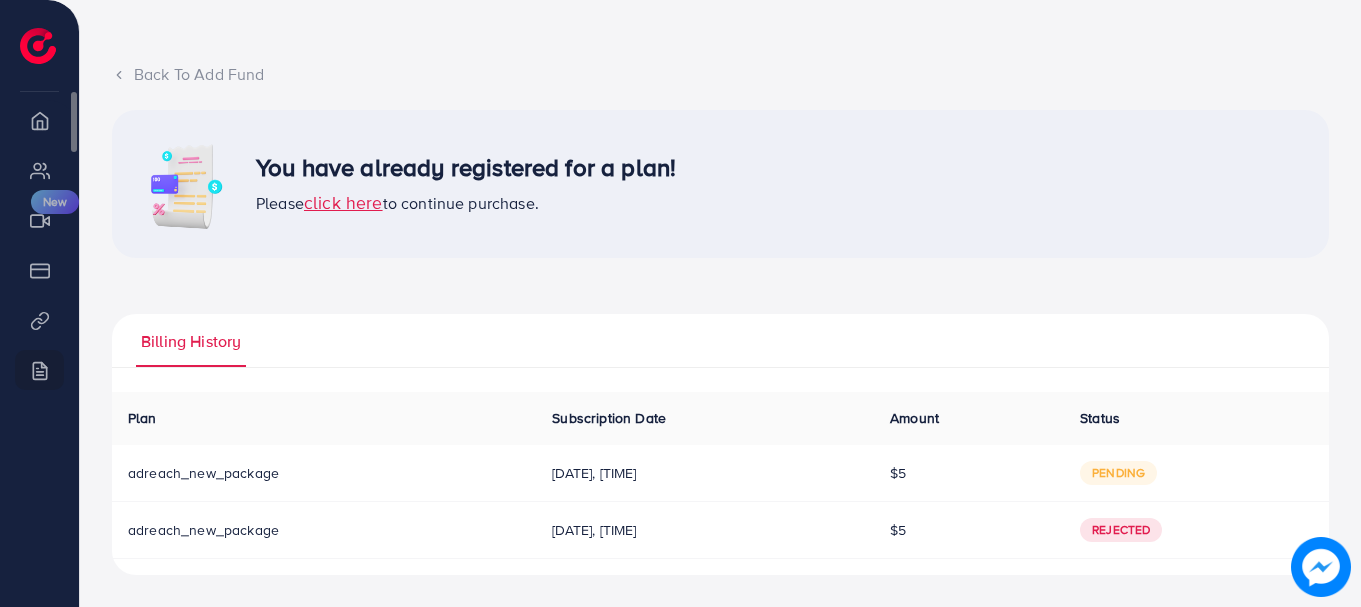 click on "Overview" at bounding box center (39, 120) 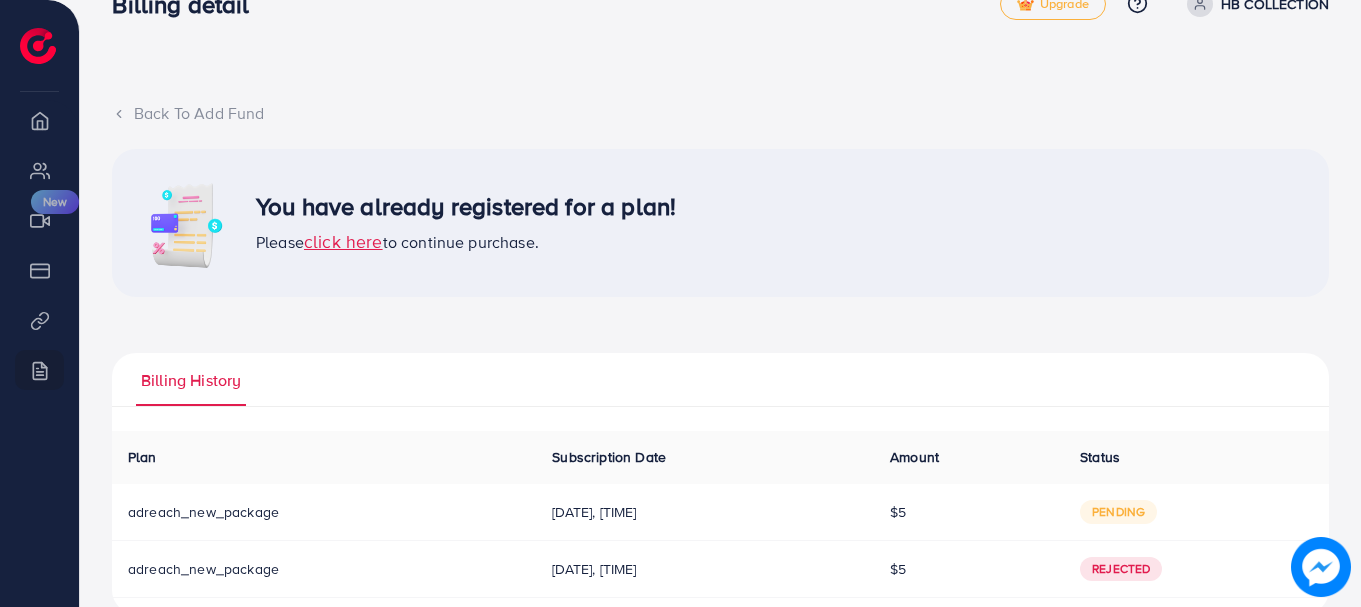 scroll, scrollTop: 85, scrollLeft: 0, axis: vertical 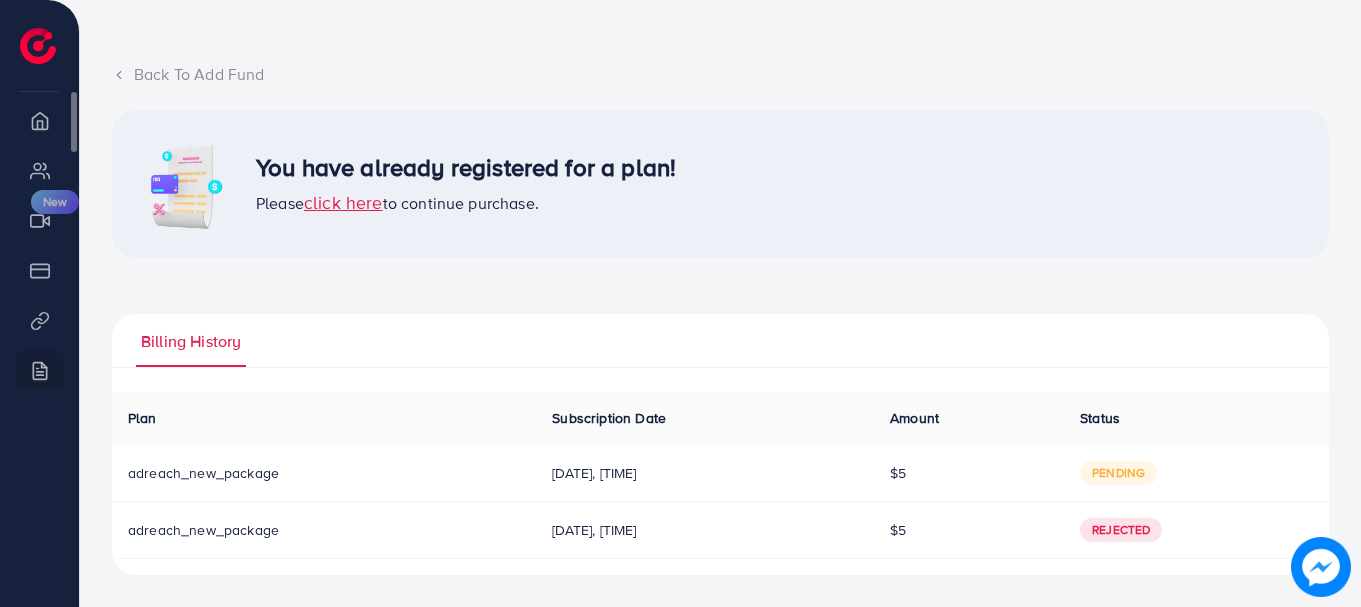 click on "Overview" at bounding box center (39, 120) 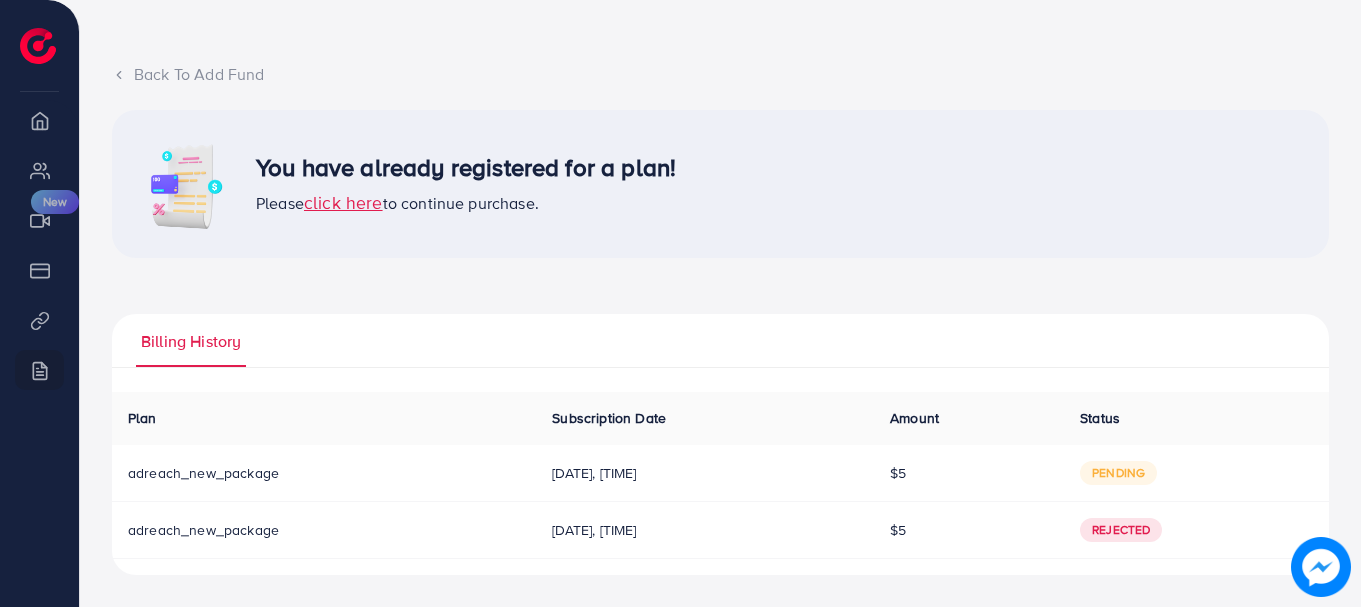 click on "Back To Add Fund" at bounding box center [720, 74] 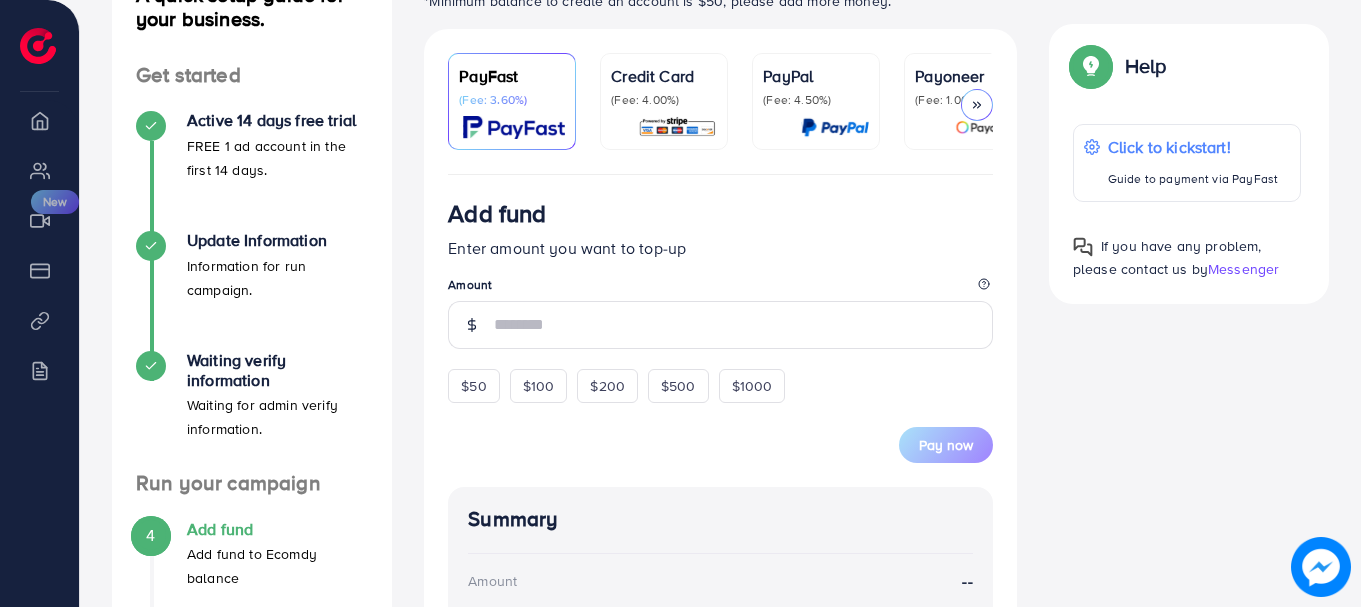 scroll, scrollTop: 300, scrollLeft: 0, axis: vertical 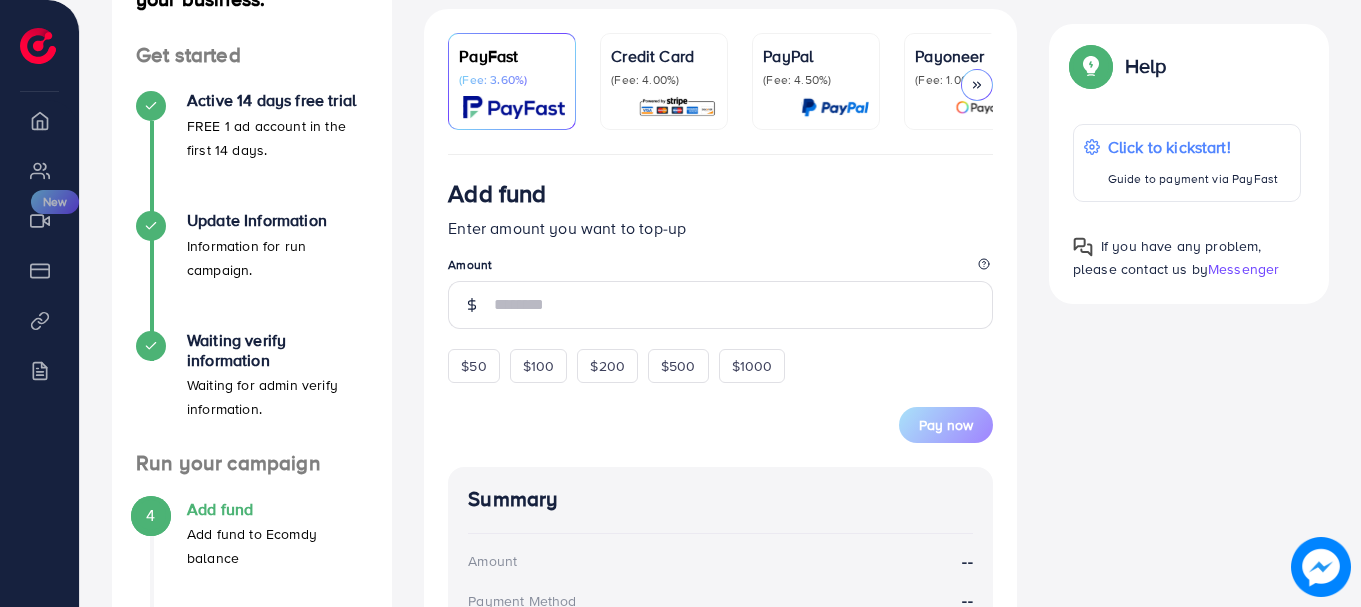 click on "Credit Card   (Fee: 4.00%)" at bounding box center [664, 81] 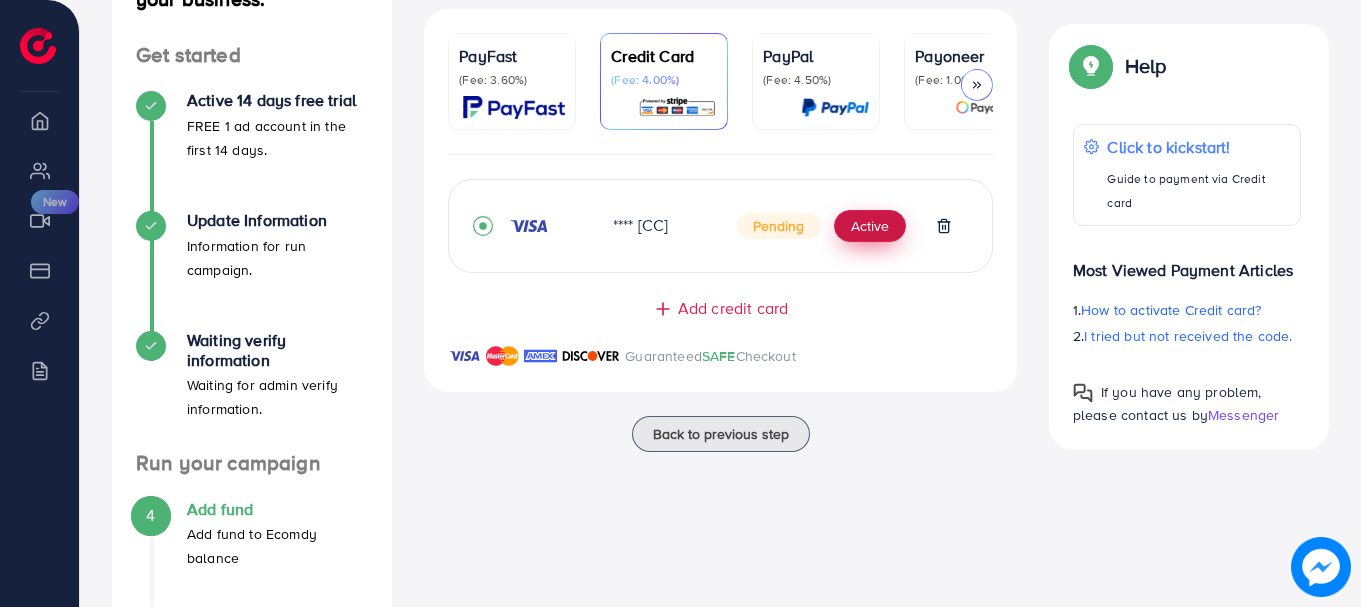 click on "Active" at bounding box center [870, 226] 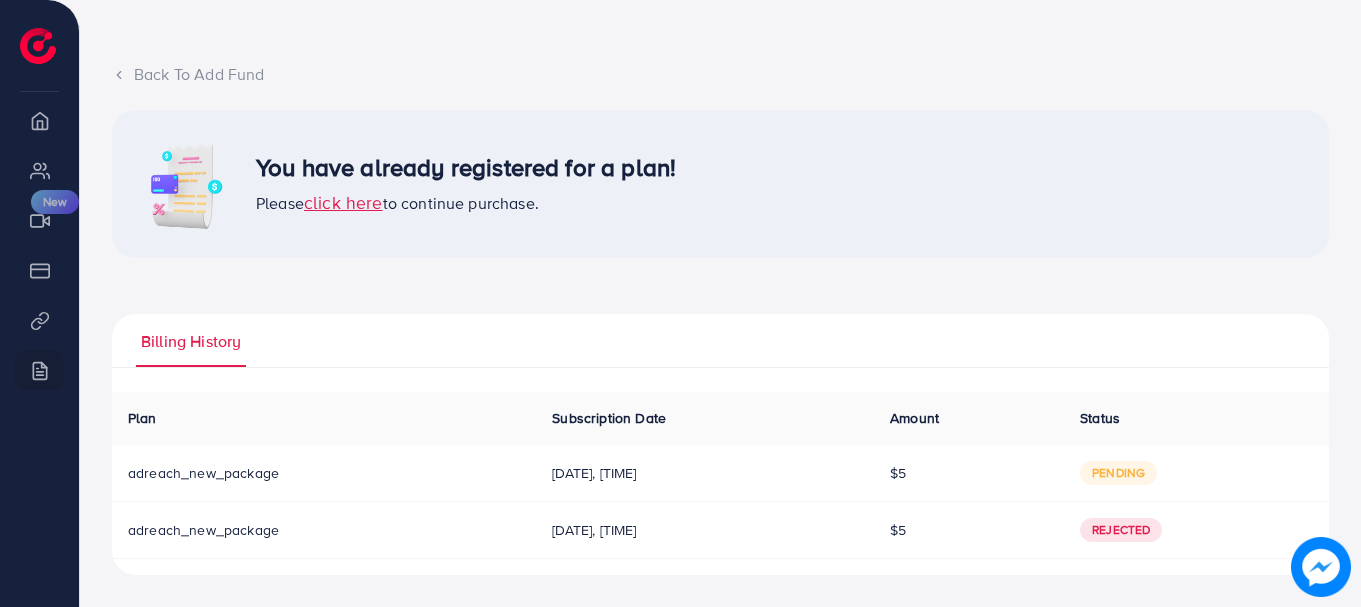 scroll, scrollTop: 0, scrollLeft: 0, axis: both 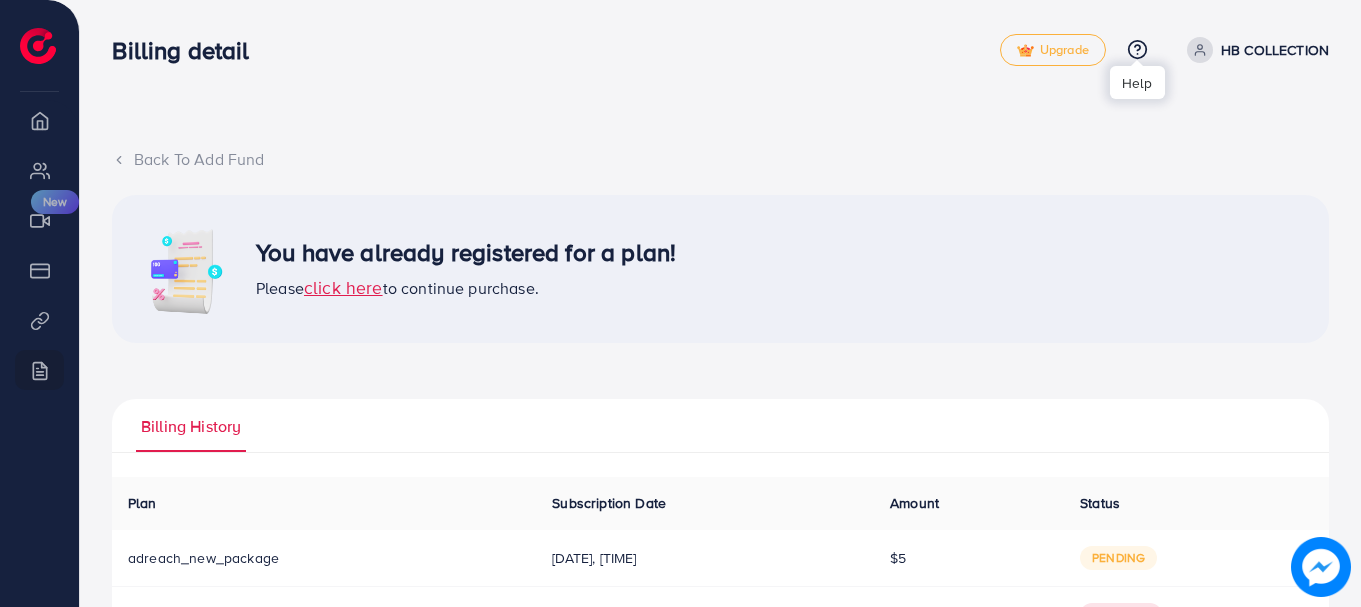 click 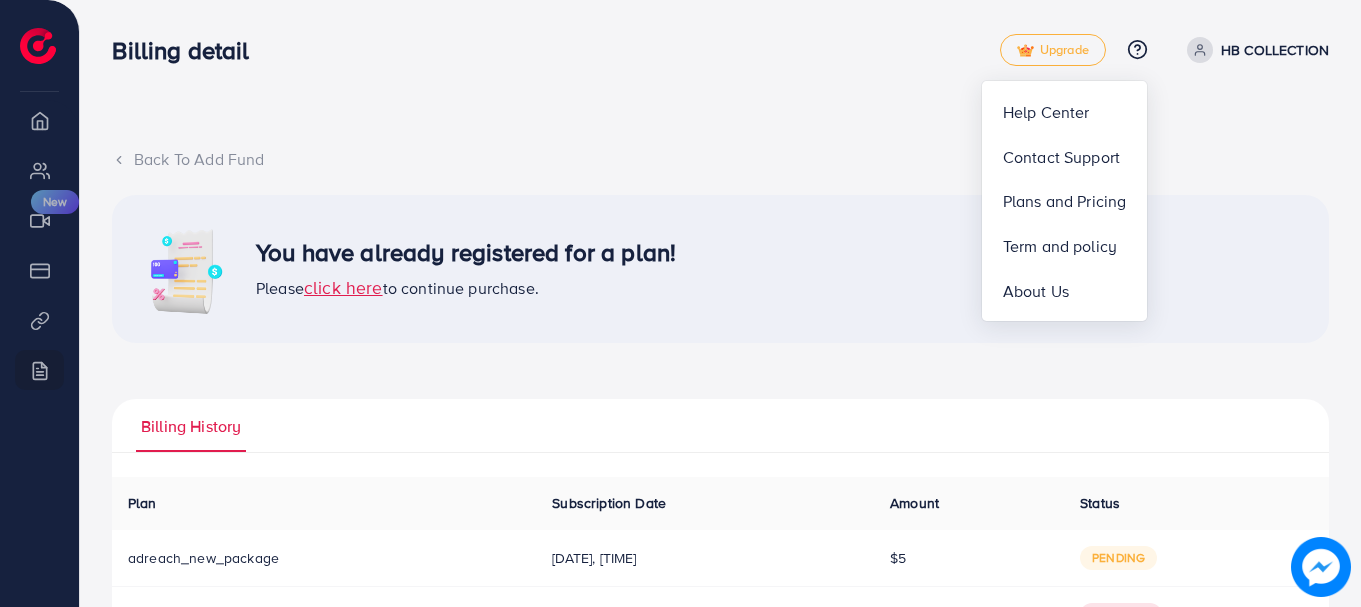 click on "Back To Add Fund   You have already registered for a plan!   Please   click here   to continue purchase.  Billing History               Plan Subscription Date Amount Status Download Invoice            adreach_new_package  05/08/2025, 08:44:05  $5   pending          adreach_new_package  08/05/2025, 02:05:53  $5   Rejected              Ecomdy Media  Business Number  202113175W   68 CIRCULAR ROAD #02-01   Singapore   049422   +84944399996   support@ecomdymedia.com   Invoice   N/A   Date   Invalid Date   Due   On Receipt   balance due   USD $0   BILL TO      Zipcode:    (+)      Description   Rate   qty   amount   Subscription Plan    $0   1   $0   subtotal   $0   service charge   $0   tax   $0   Total   $0   balance due   USD $0     Ecomdy Media  Business Number  202113175W   68 CIRCULAR ROAD #02-01   Singapore   049422   +84944399996   support@ecomdymedia.com   Invoice   N/A   Date   Invalid Date   Due   On Receipt   balance due   USD $0   BILL TO      Zipcode:    (+)      Description   Rate   qty   amount" at bounding box center (720, 346) 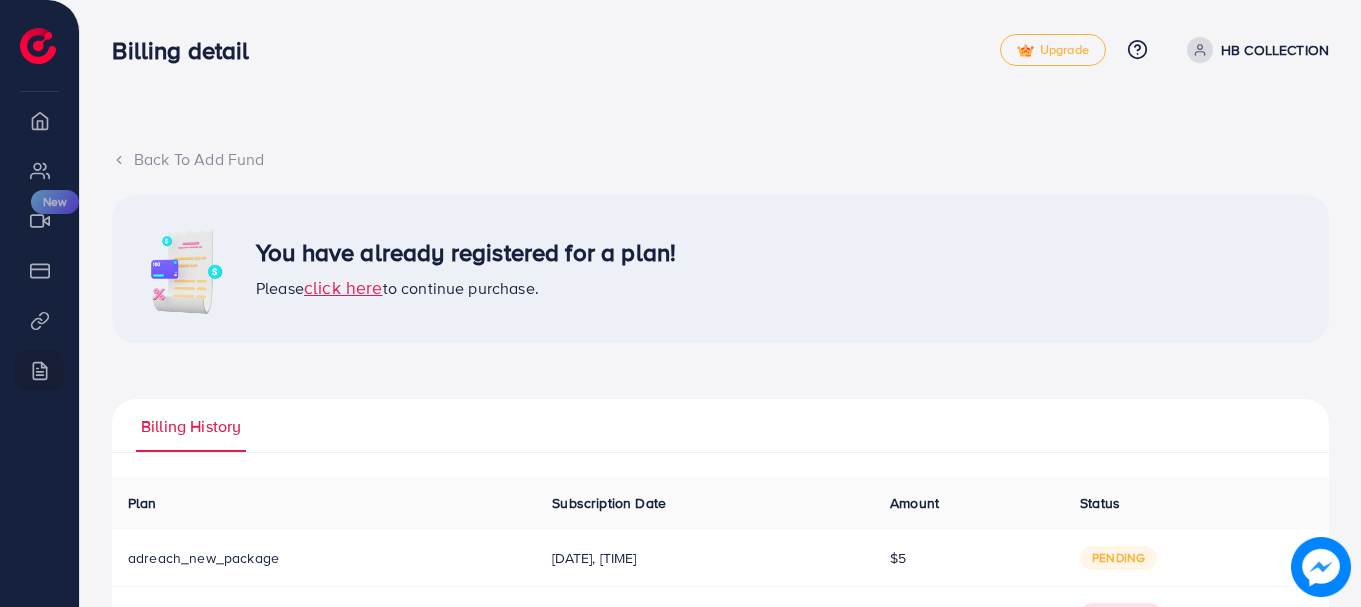 click on "Back To Add Fund   You have already registered for a plan!   Please   click here   to continue purchase.  Billing History               Plan Subscription Date Amount Status Download Invoice            adreach_new_package  05/08/2025, 08:44:05  $5   pending          adreach_new_package  08/05/2025, 02:05:53  $5   Rejected              Ecomdy Media  Business Number  202113175W   68 CIRCULAR ROAD #02-01   Singapore   049422   +84944399996   support@ecomdymedia.com   Invoice   N/A   Date   Invalid Date   Due   On Receipt   balance due   USD $0   BILL TO      Zipcode:    (+)      Description   Rate   qty   amount   Subscription Plan    $0   1   $0   subtotal   $0   service charge   $0   tax   $0   Total   $0   balance due   USD $0     Ecomdy Media  Business Number  202113175W   68 CIRCULAR ROAD #02-01   Singapore   049422   +84944399996   support@ecomdymedia.com   Invoice   N/A   Date   Invalid Date   Due   On Receipt   balance due   USD $0   BILL TO      Zipcode:    (+)      Description   Rate   qty   amount" at bounding box center [720, 346] 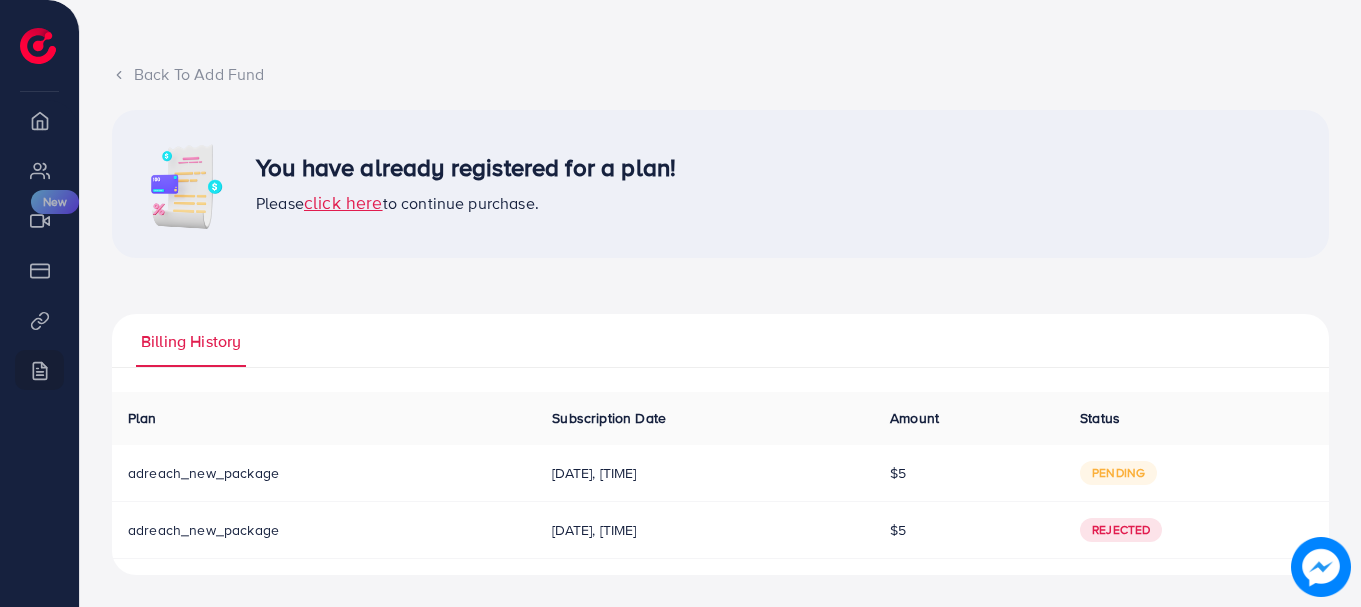 click on "Rejected" at bounding box center [1121, 530] 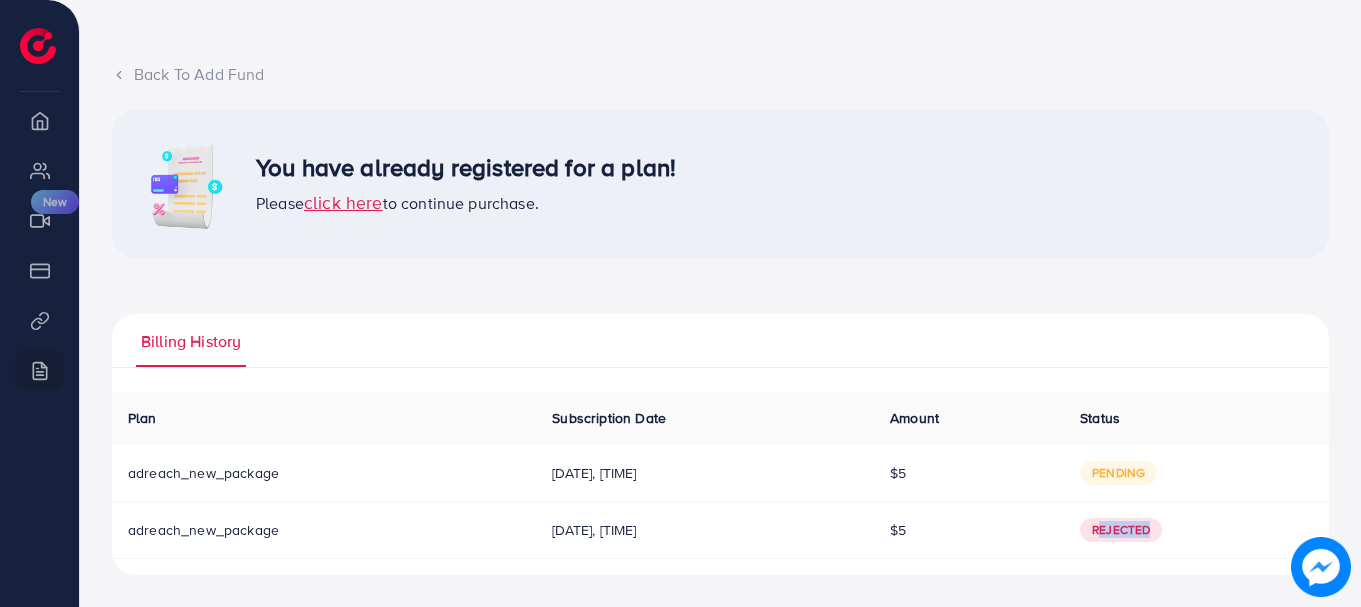 click on "Rejected" at bounding box center [1121, 530] 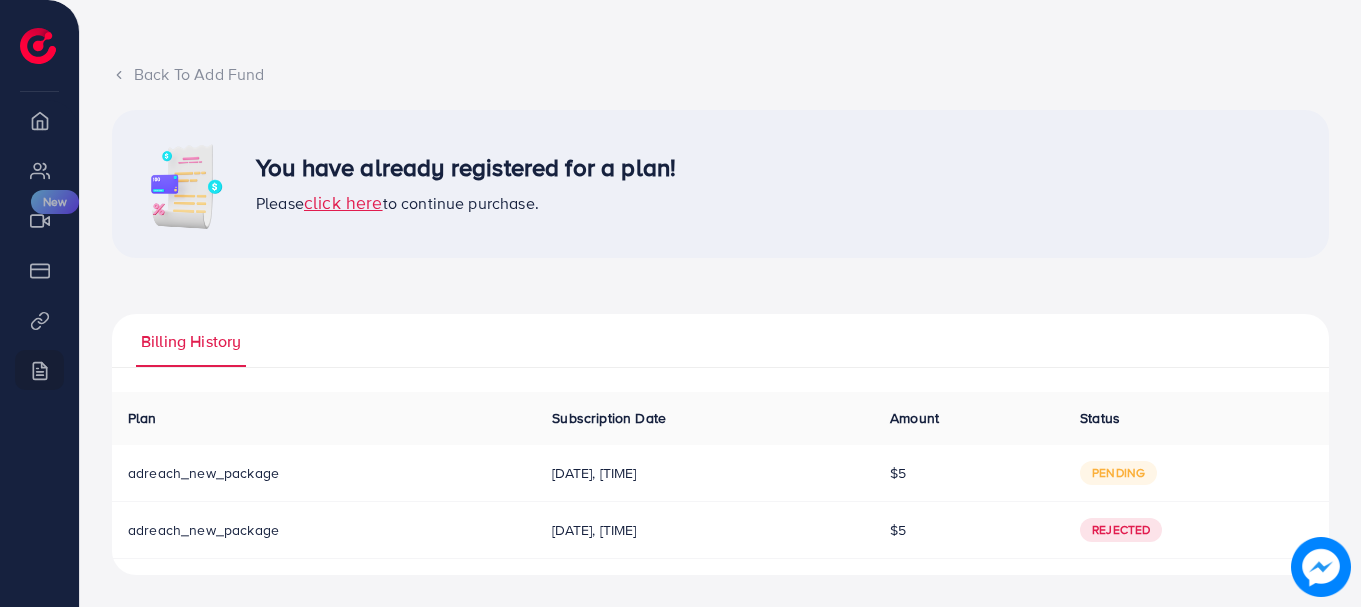 click on "pending" at bounding box center [1196, 473] 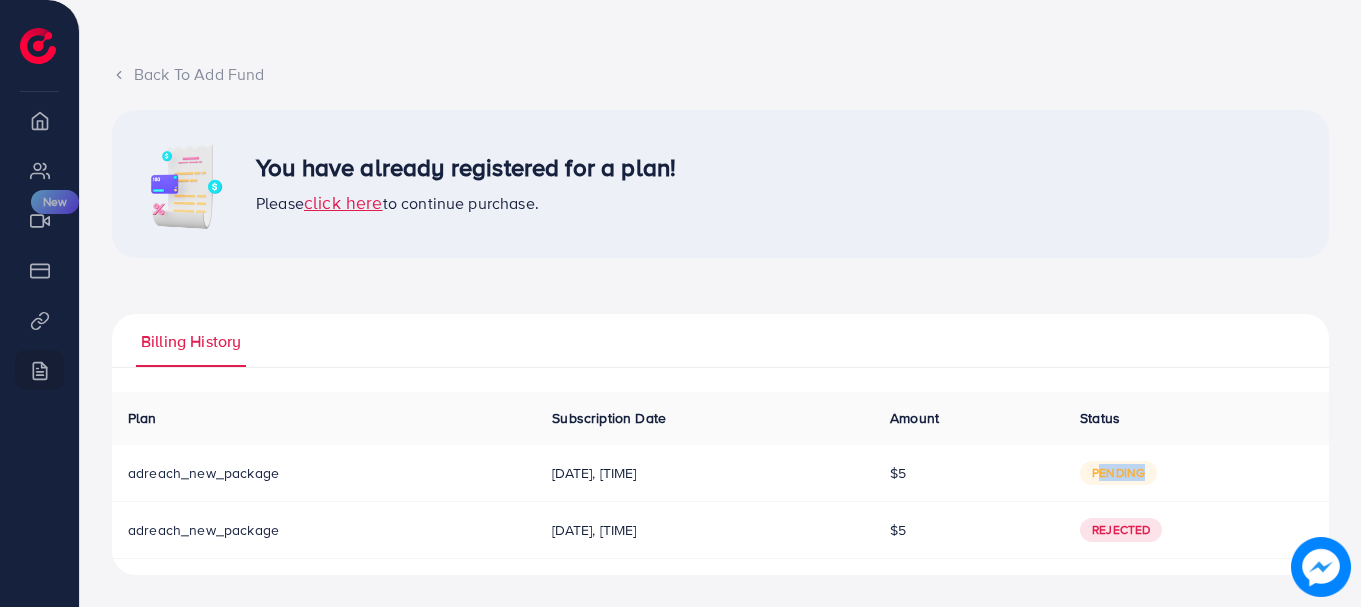 click on "pending" at bounding box center [1118, 473] 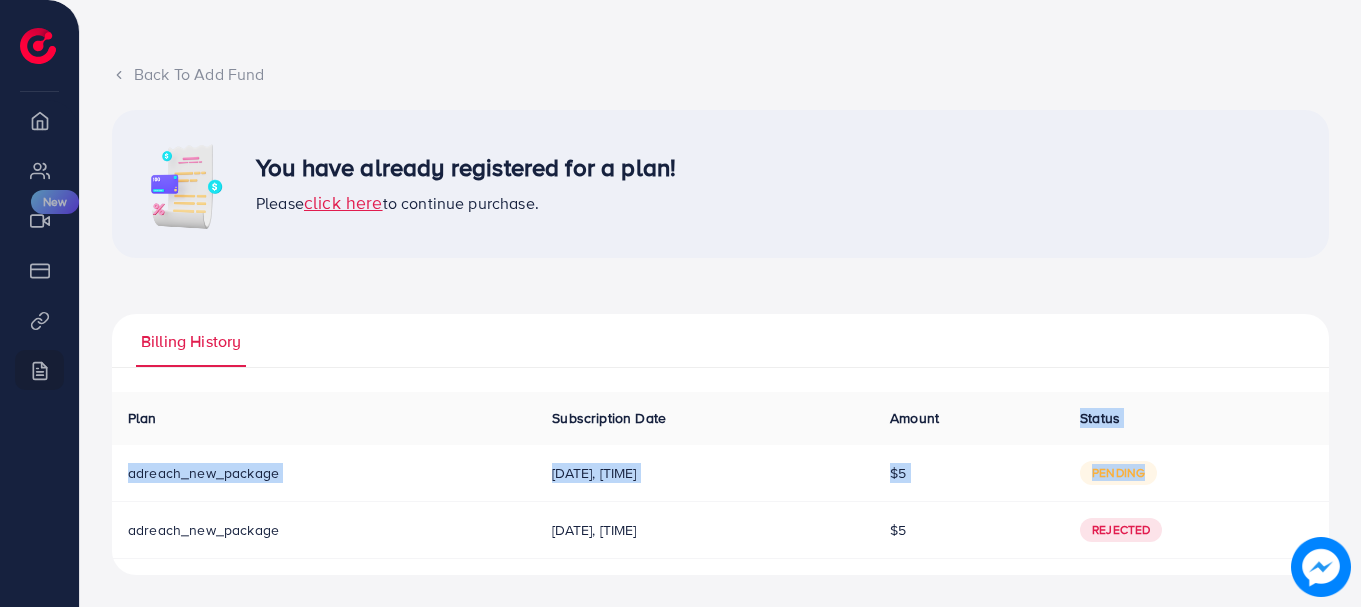 drag, startPoint x: 1152, startPoint y: 481, endPoint x: 1153, endPoint y: 398, distance: 83.00603 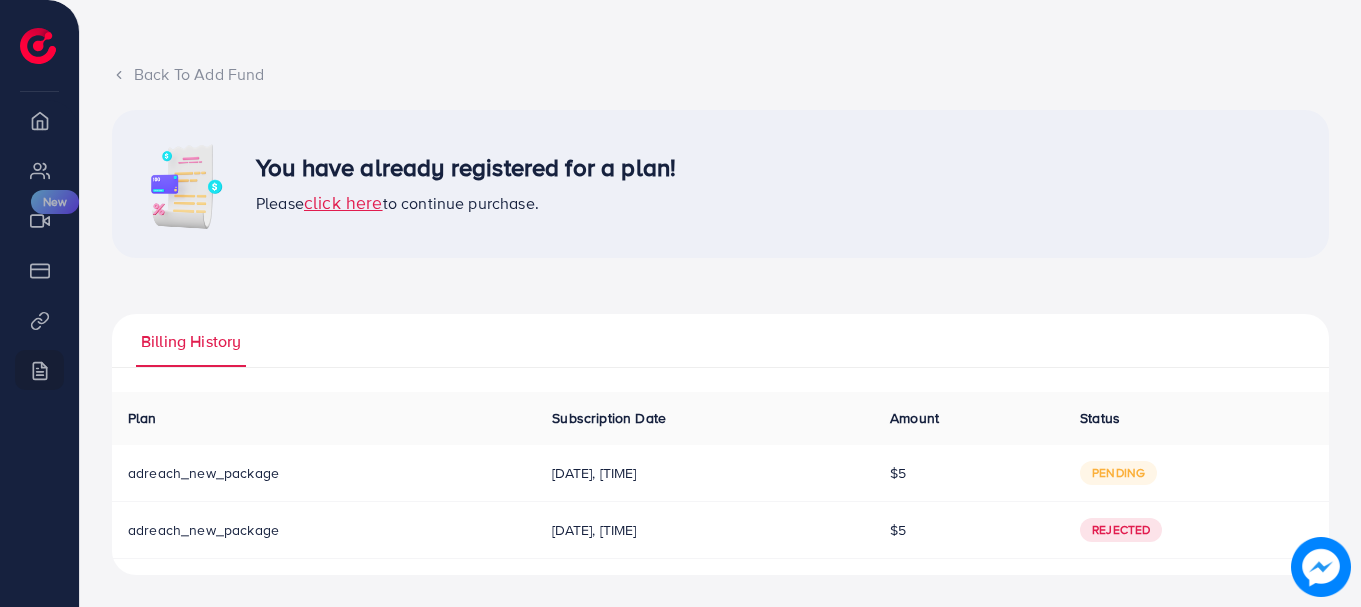 scroll, scrollTop: 0, scrollLeft: 0, axis: both 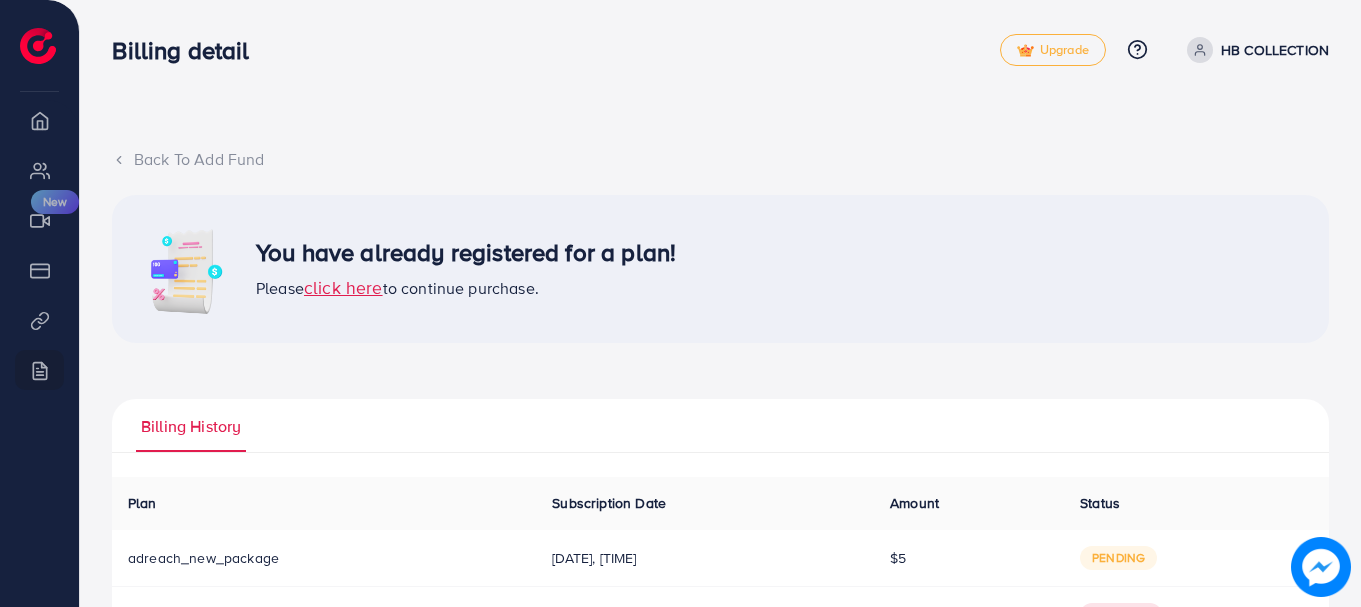 click on "HB COLLECTION" at bounding box center [1275, 50] 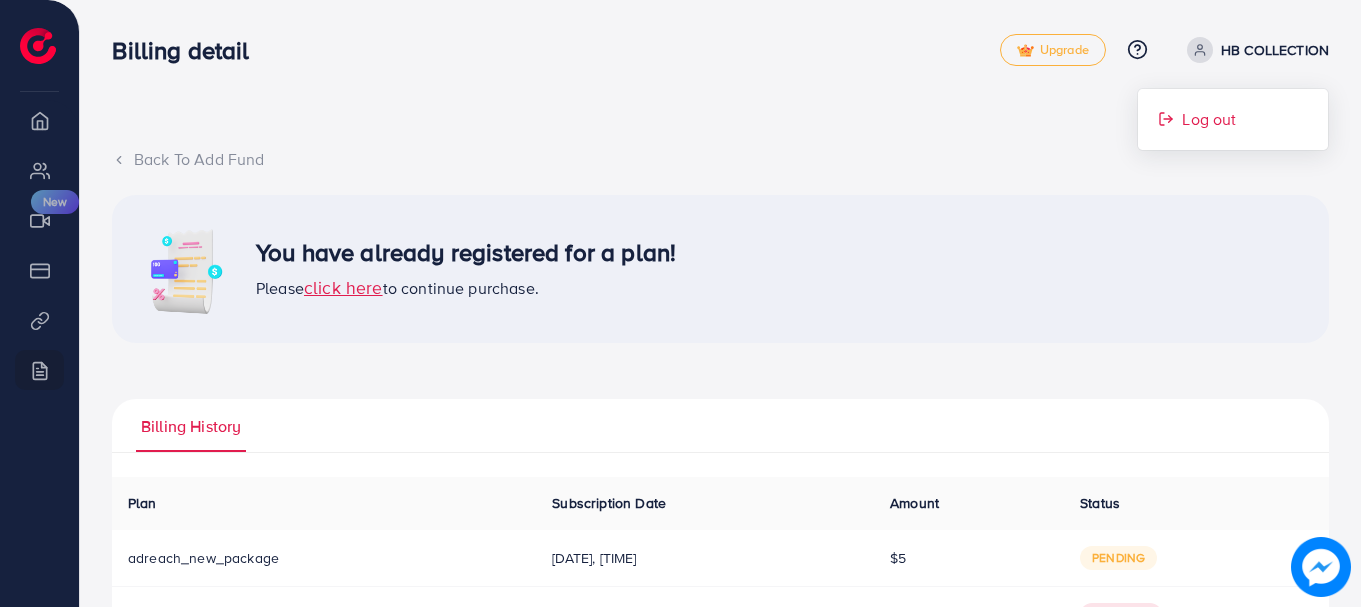 click on "Log out" at bounding box center (1209, 119) 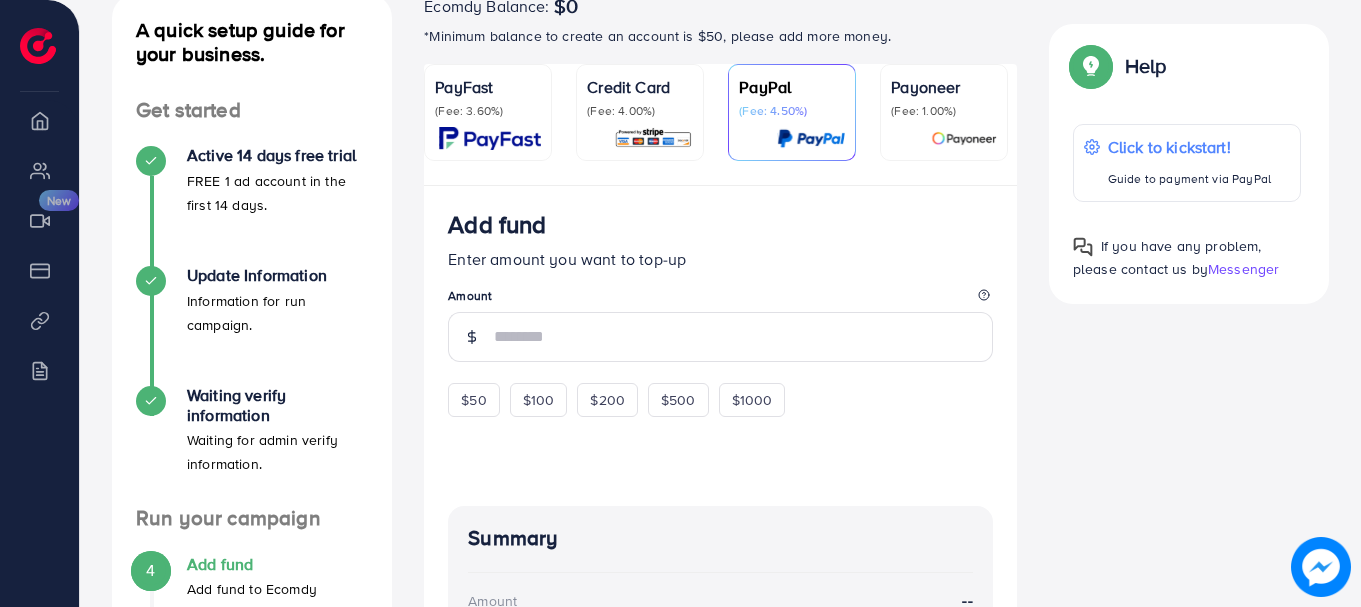 scroll, scrollTop: 244, scrollLeft: 0, axis: vertical 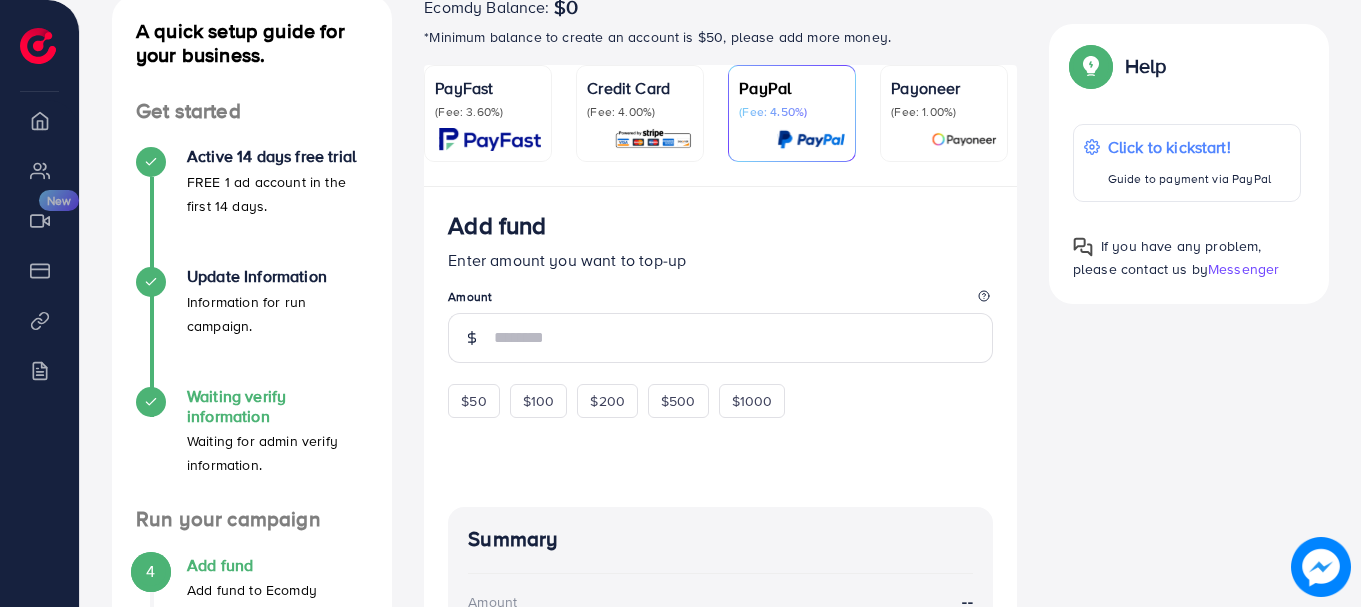 drag, startPoint x: 0, startPoint y: 0, endPoint x: 303, endPoint y: 401, distance: 502.6032 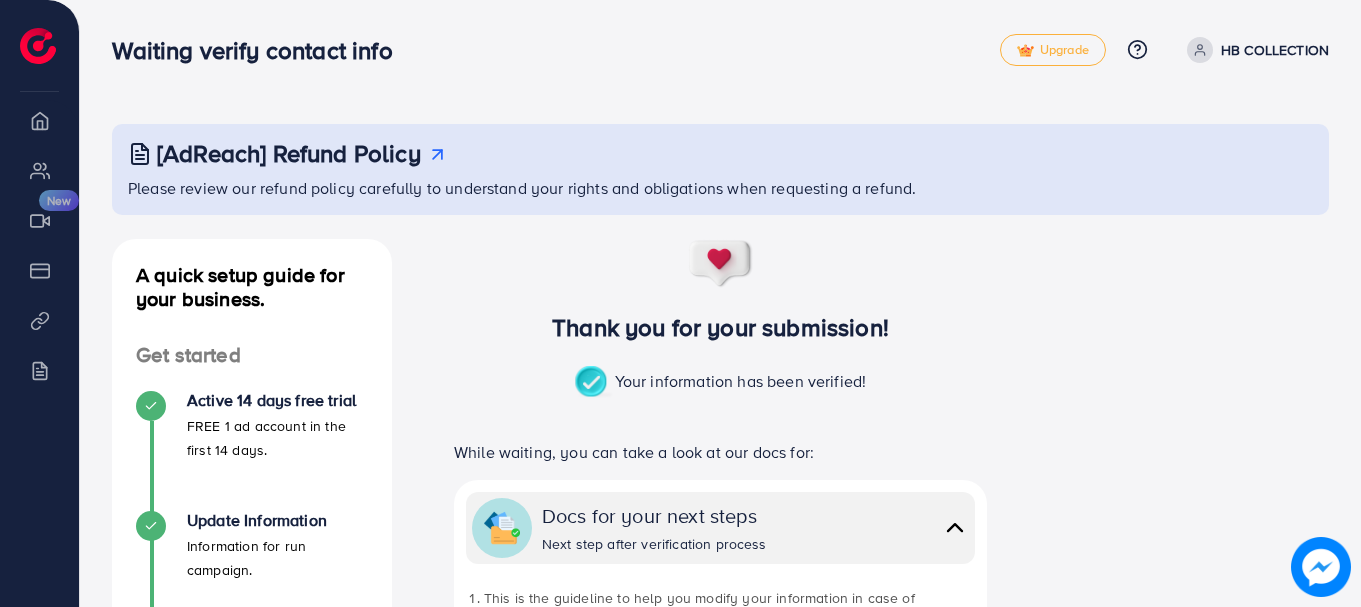 click on "HB COLLECTION" at bounding box center (1254, 50) 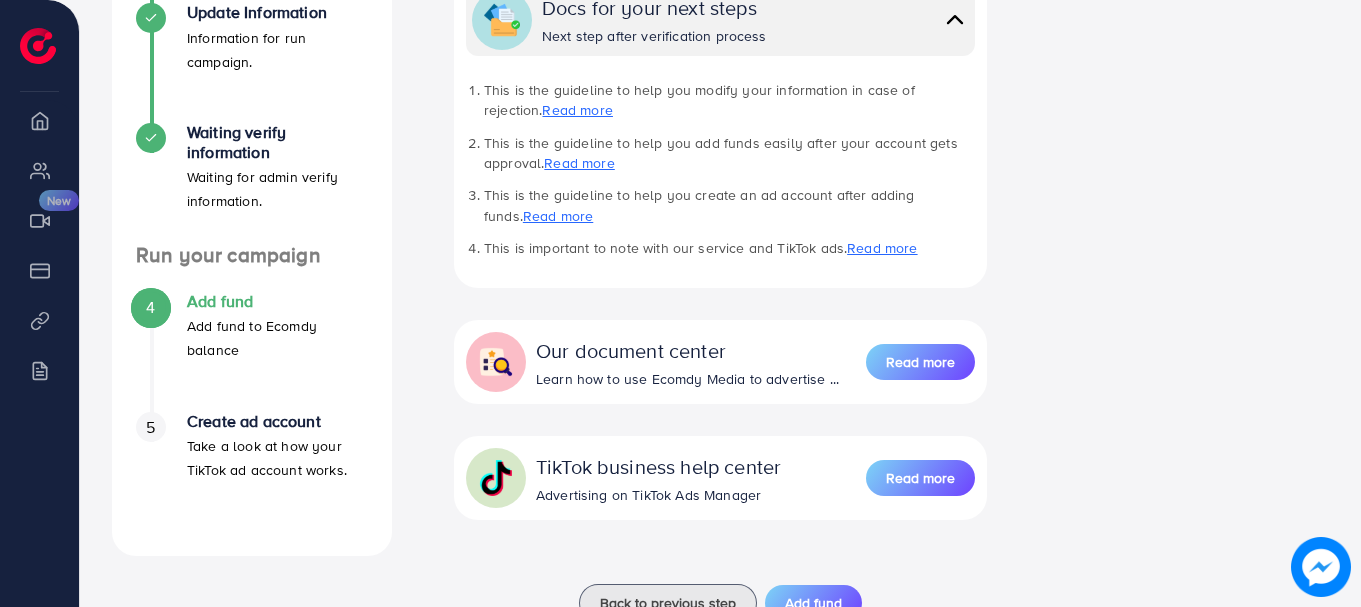 scroll, scrollTop: 464, scrollLeft: 0, axis: vertical 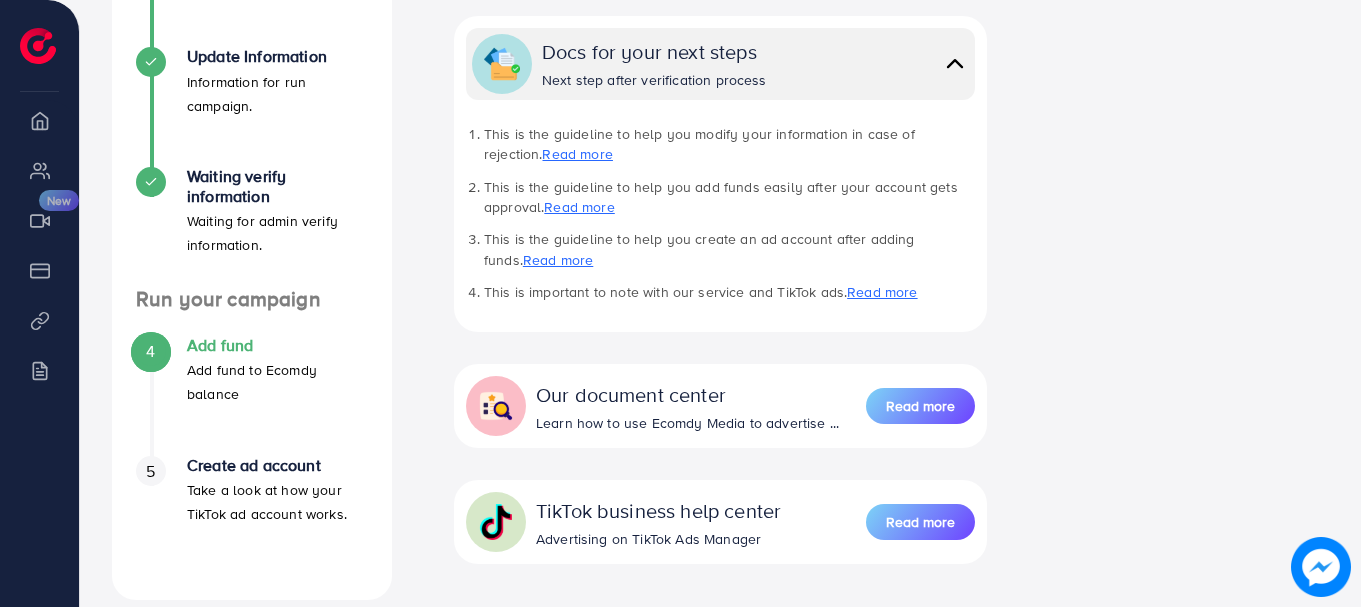 click on "Add fund" at bounding box center [277, 345] 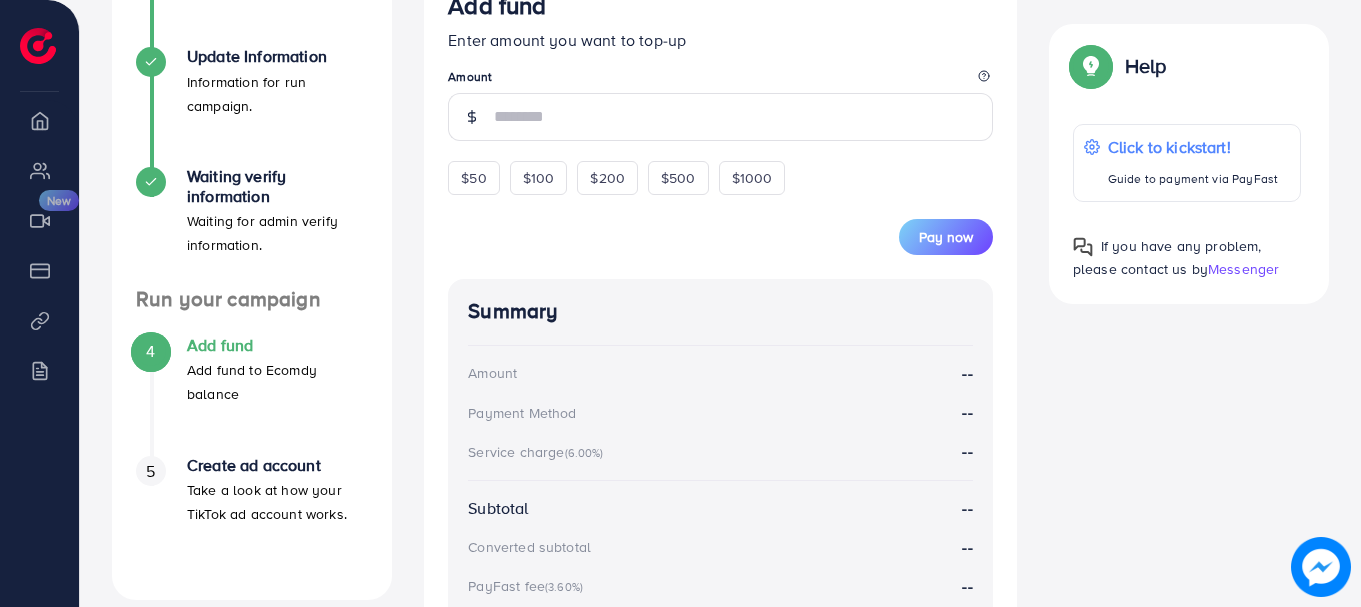 click on "Get started" at bounding box center [252, -109] 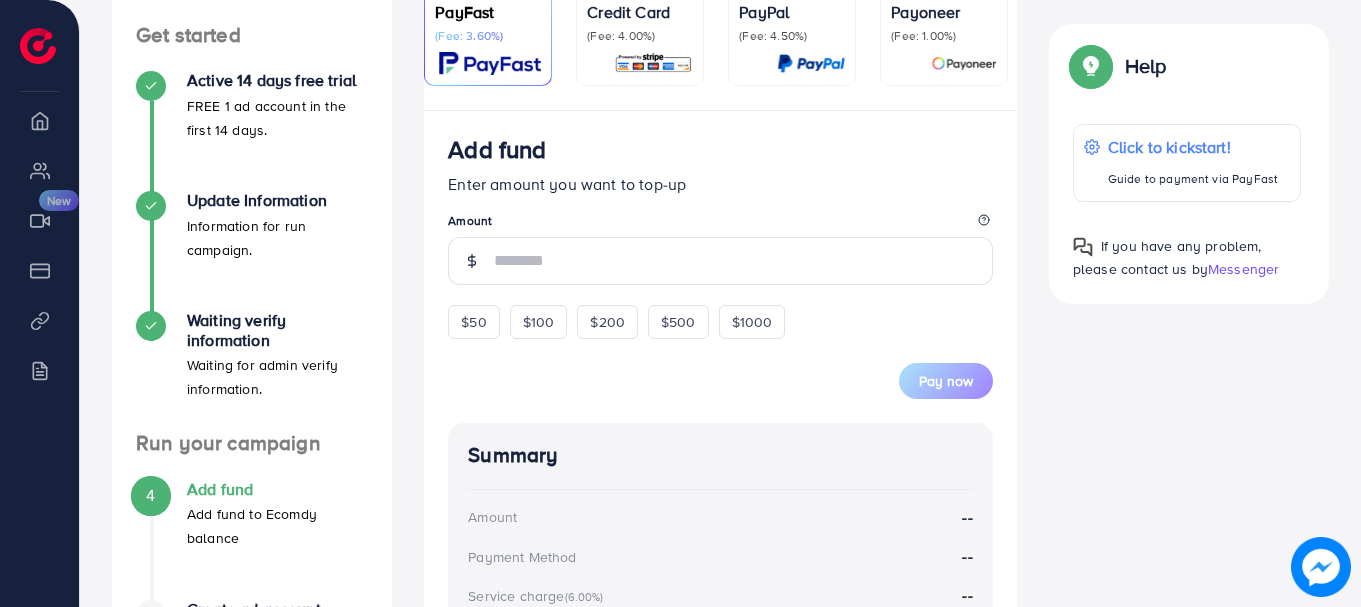 scroll, scrollTop: 321, scrollLeft: 0, axis: vertical 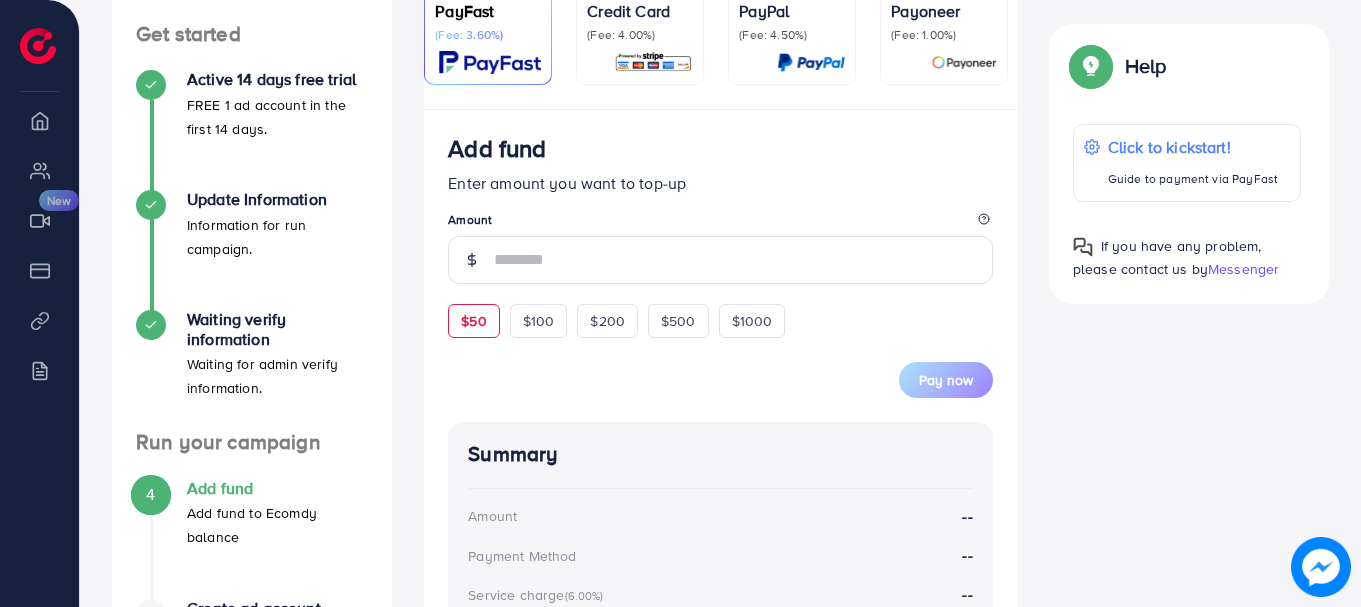 click on "$50" at bounding box center [473, 321] 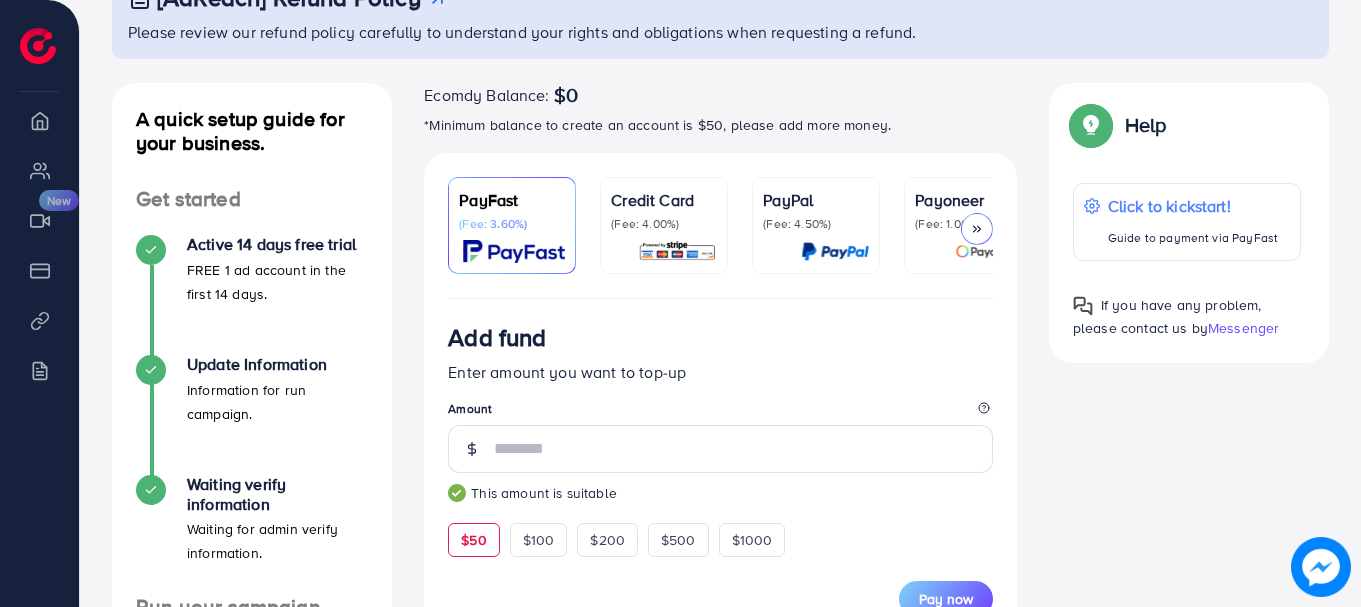 scroll, scrollTop: 150, scrollLeft: 0, axis: vertical 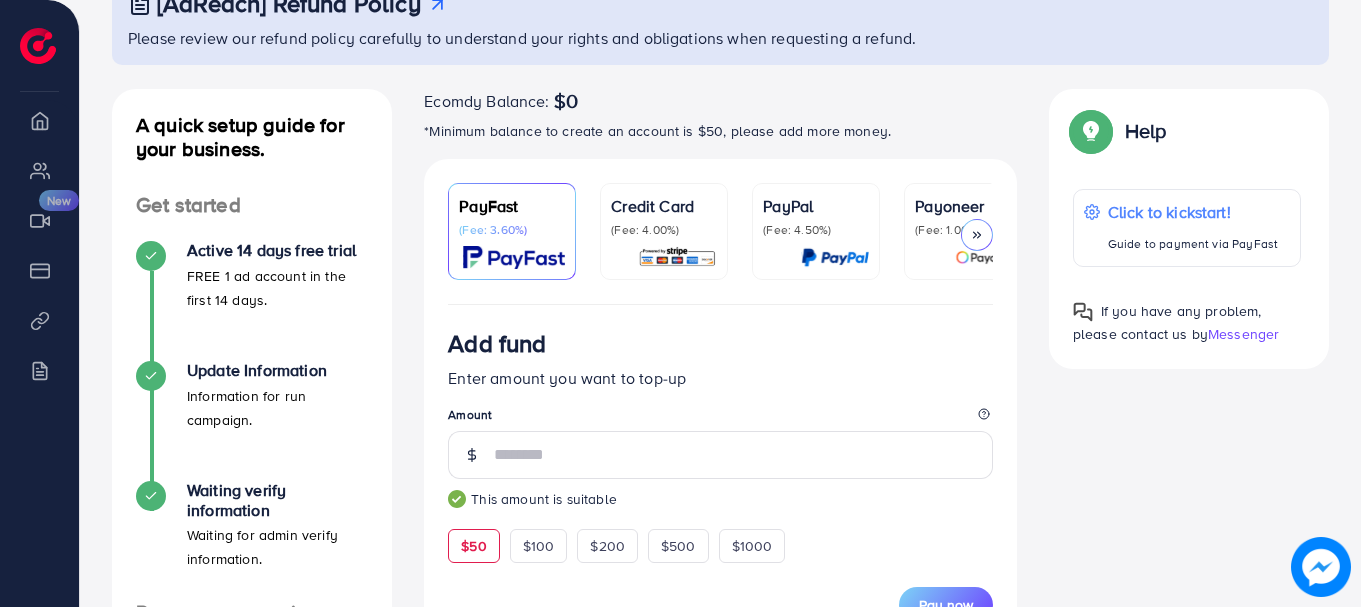 click on "(Fee: 4.00%)" at bounding box center [664, 230] 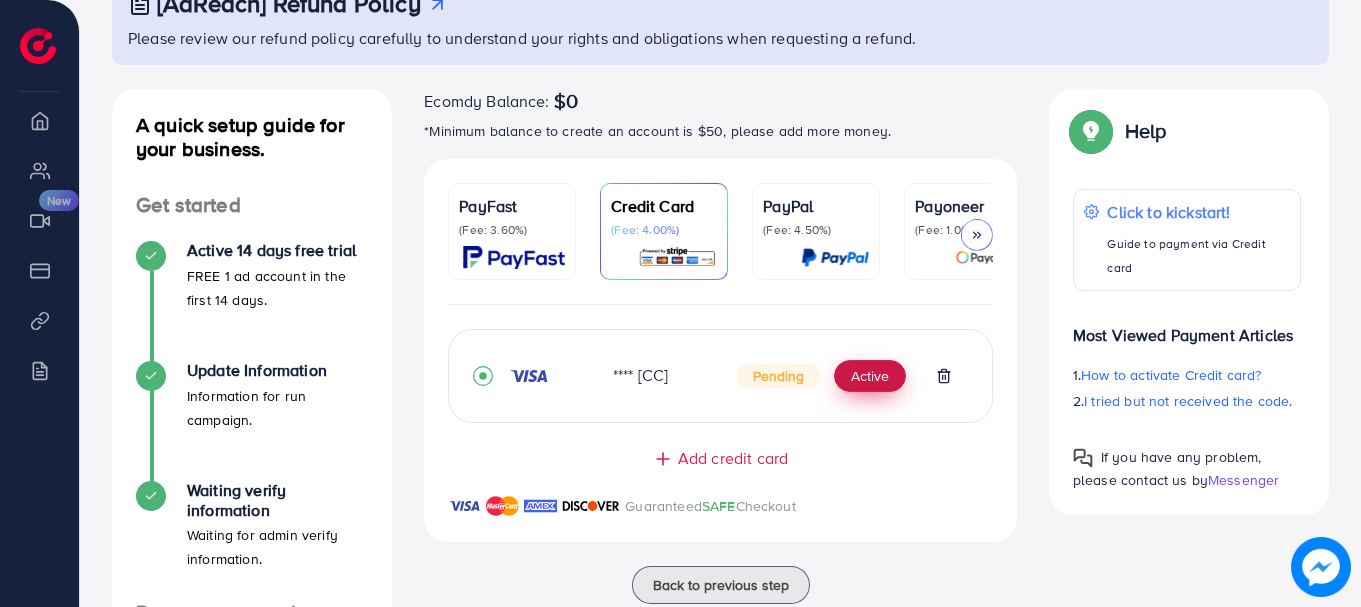 click on "Active" at bounding box center [870, 376] 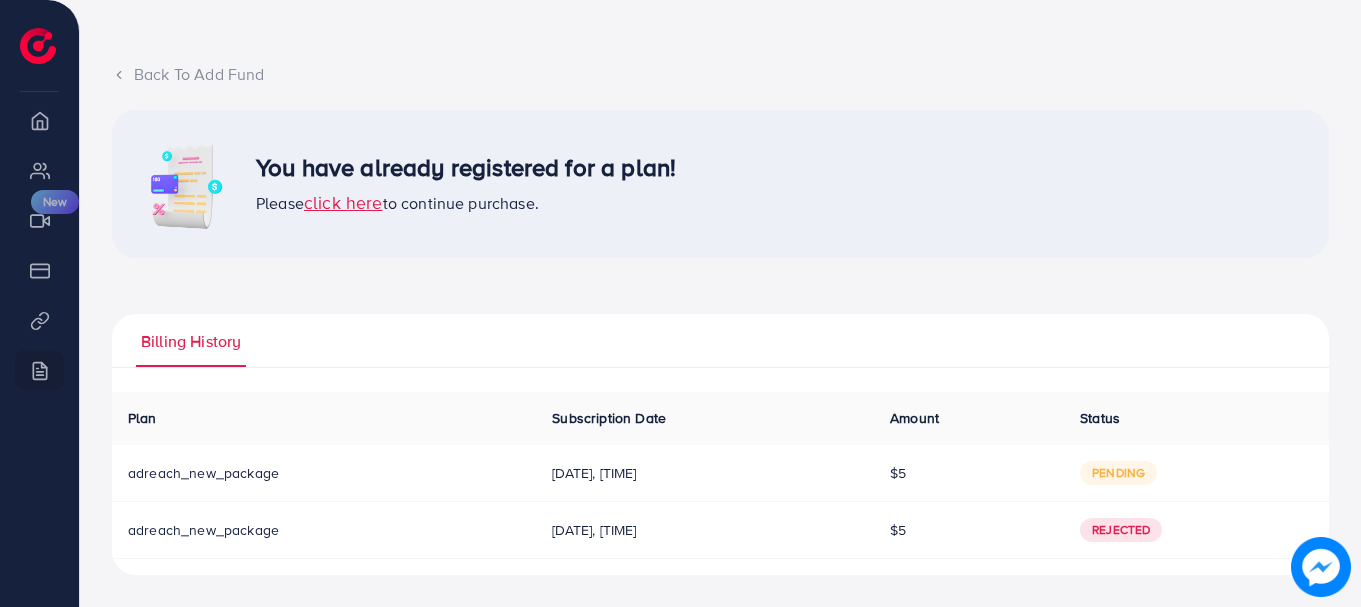 scroll, scrollTop: 0, scrollLeft: 0, axis: both 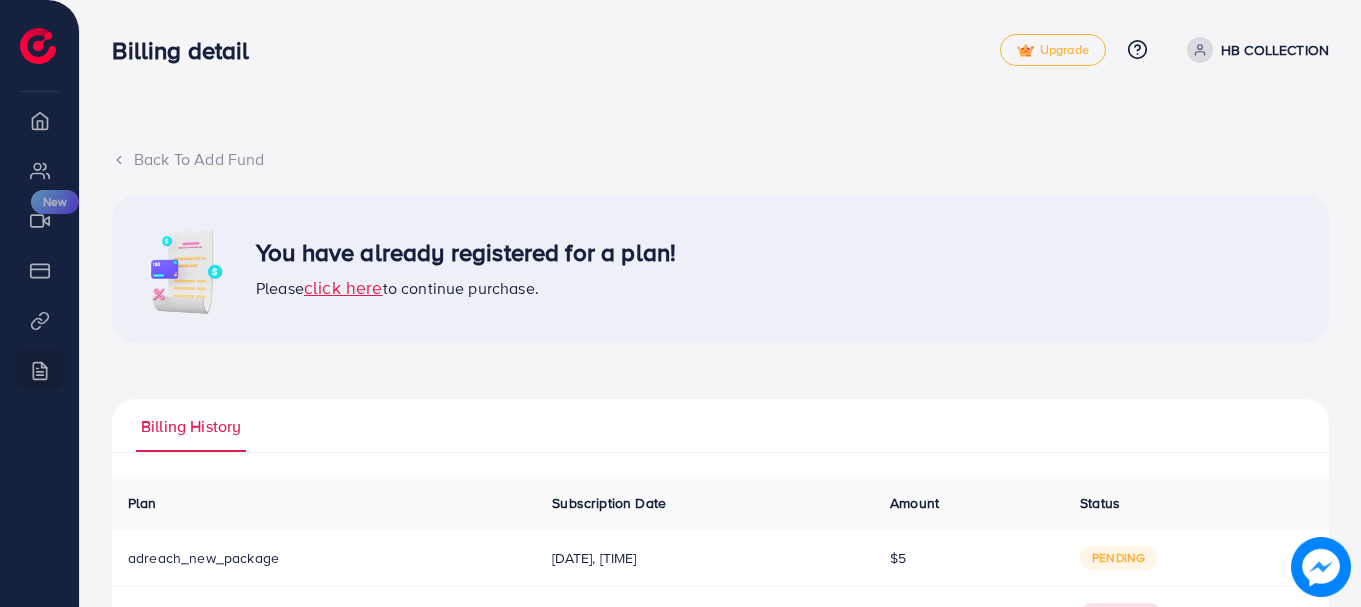click at bounding box center (1200, 50) 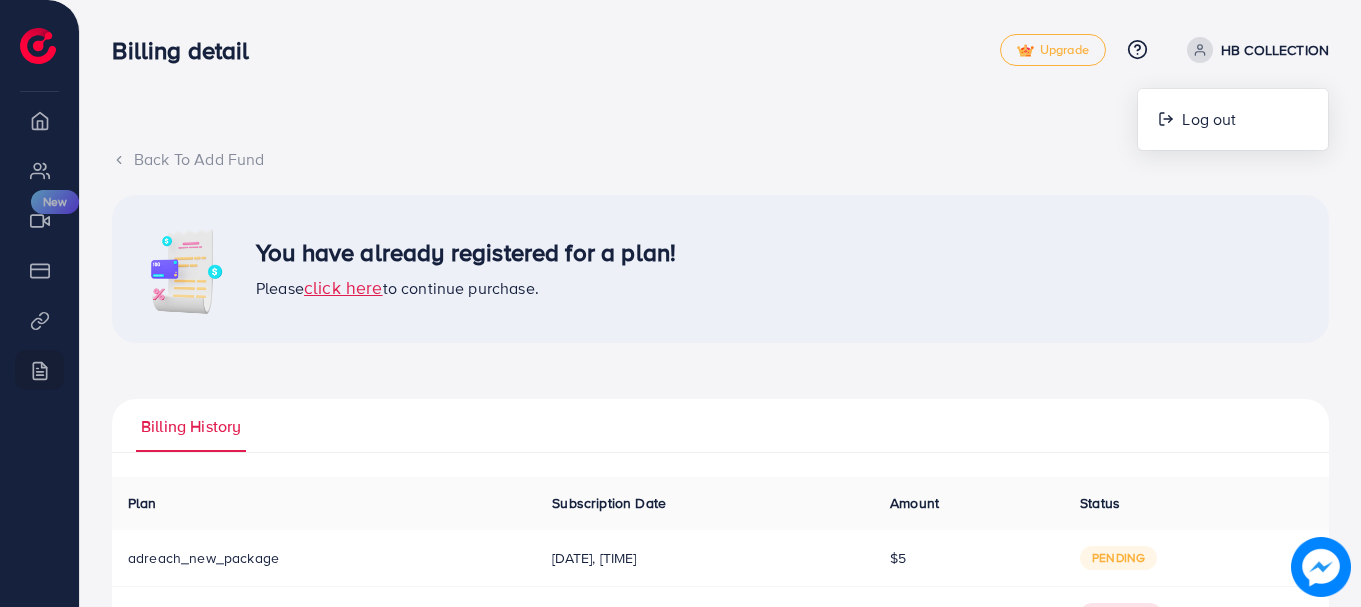 click on "HB COLLECTION" at bounding box center (1254, 50) 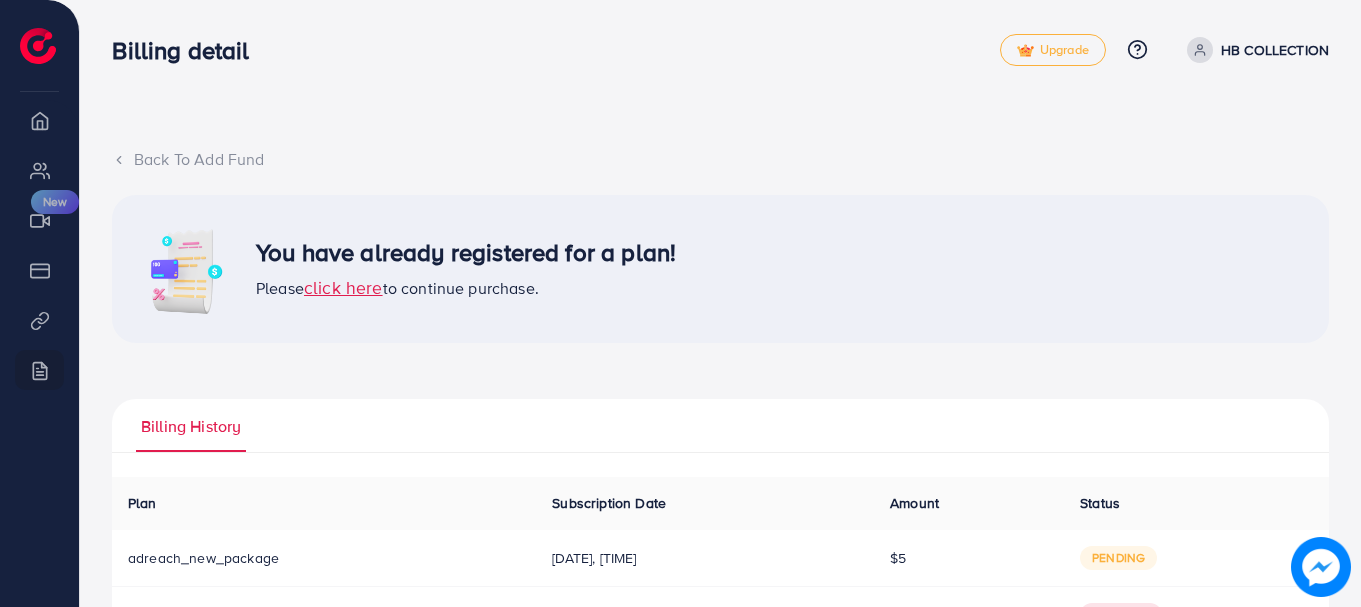 click on "HB COLLECTION" at bounding box center [1254, 50] 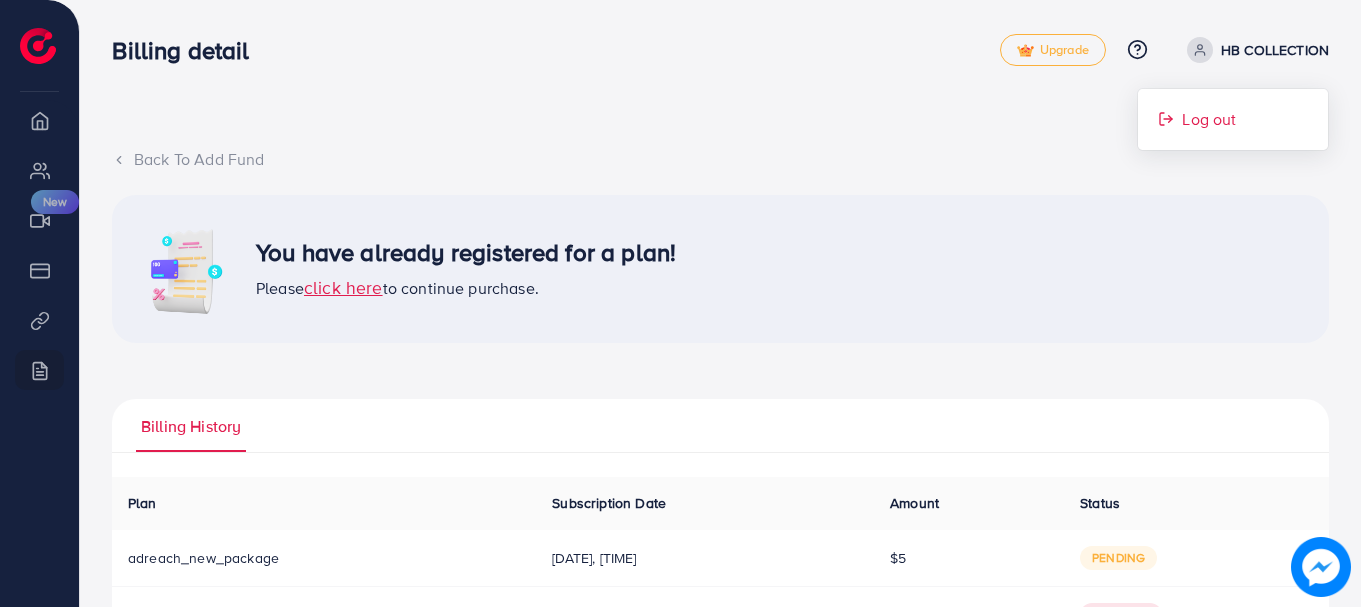 click on "Log out" at bounding box center (1209, 119) 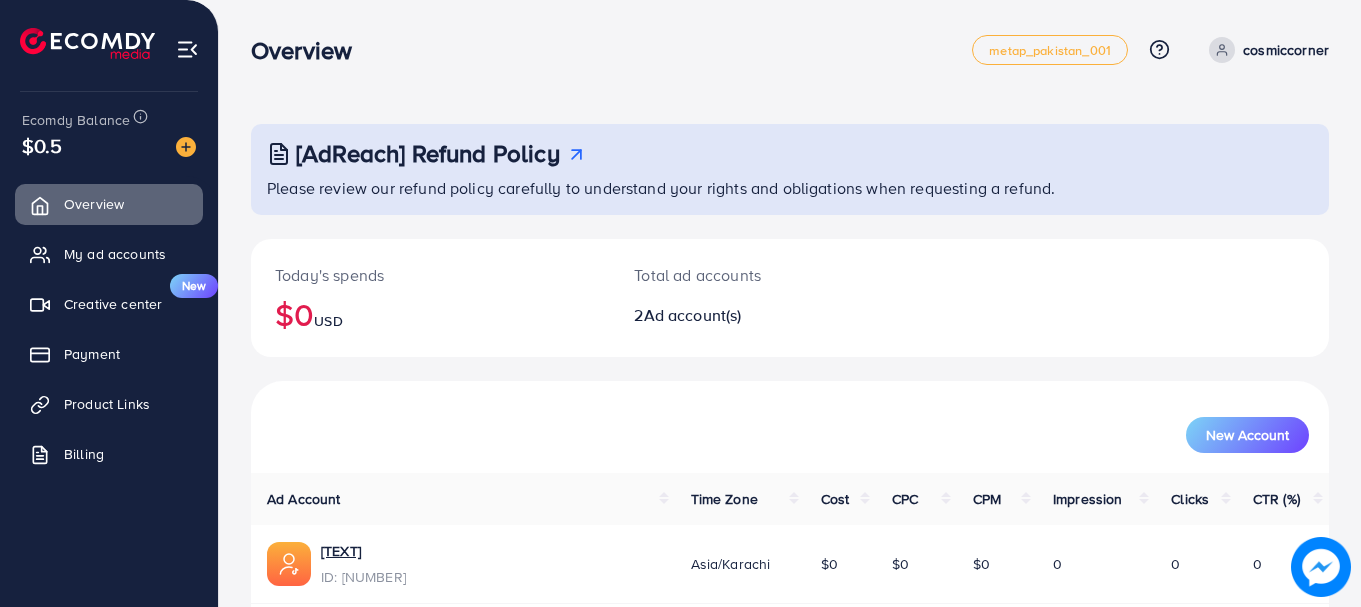 scroll, scrollTop: 160, scrollLeft: 0, axis: vertical 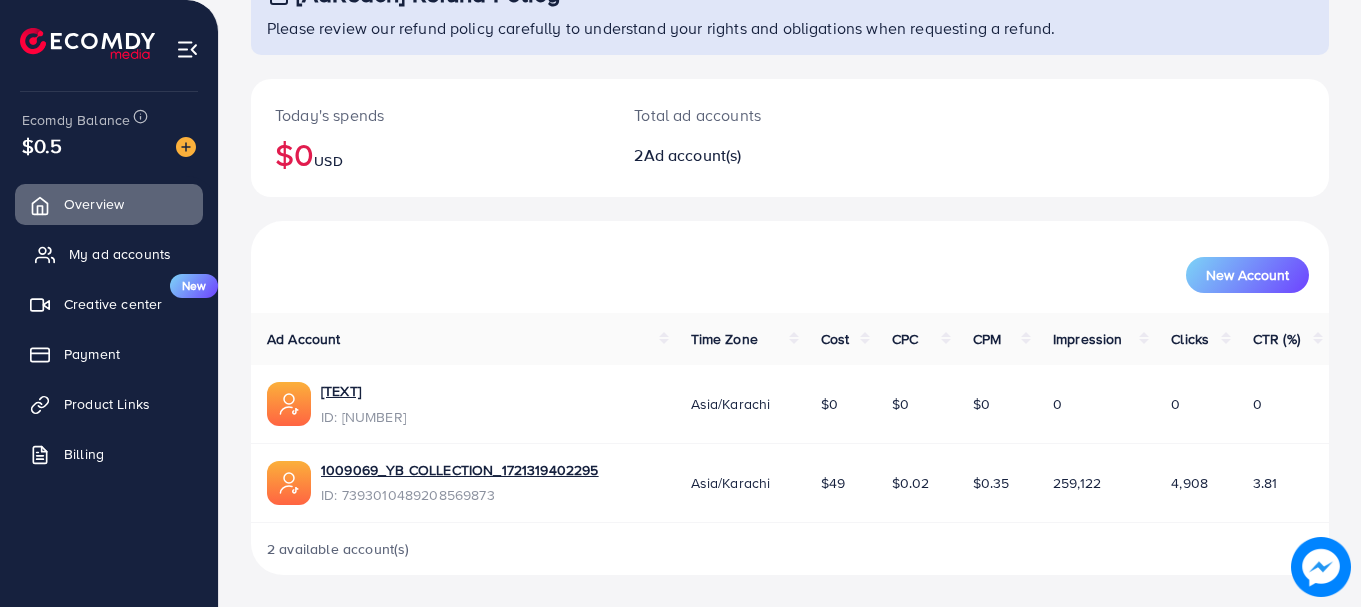 click on "My ad accounts" at bounding box center [120, 254] 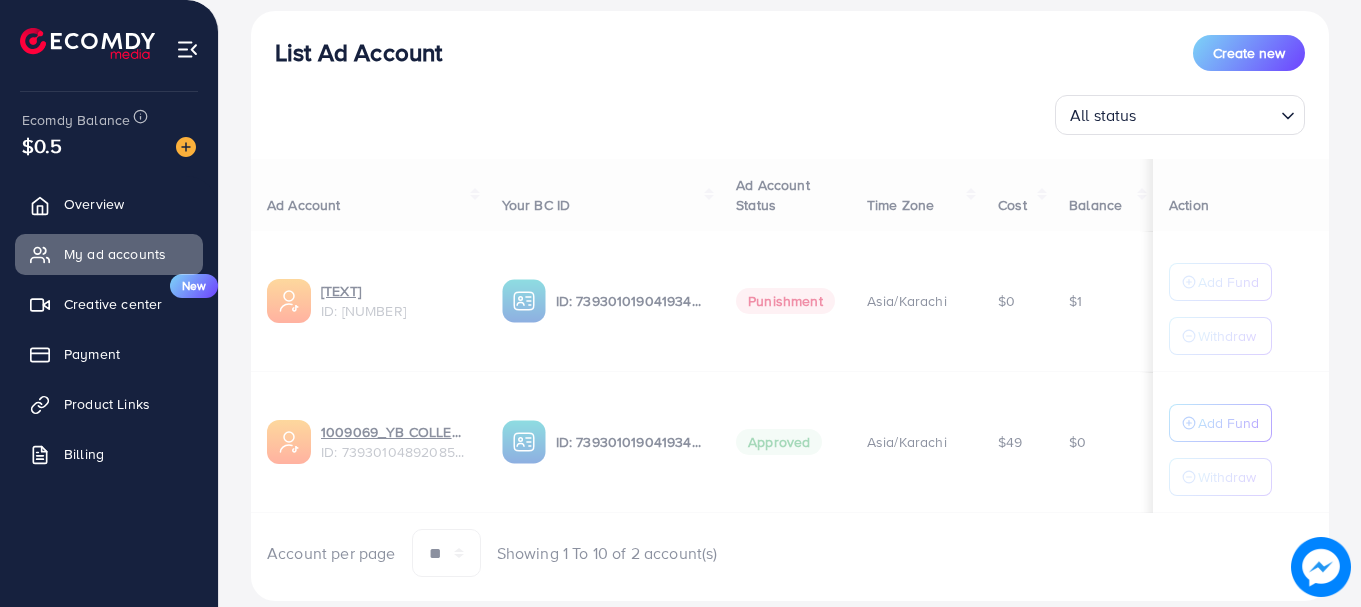 scroll, scrollTop: 230, scrollLeft: 0, axis: vertical 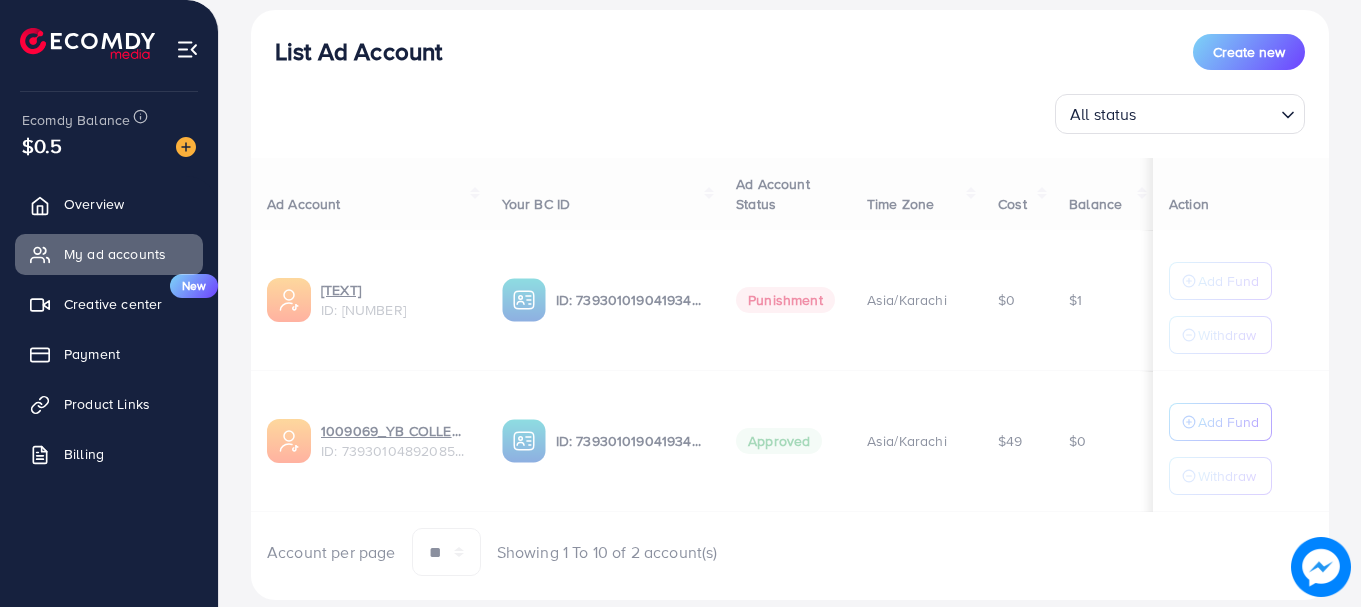 click on "Ad Account Your BC ID Ad Account Status Time Zone Cost Balance Action            ID: [NUMBER] ID: [NUMBER]  Punishment   Asia/Karachi   $0   $1   Add Fund   Withdraw       ID: [NUMBER] ID: [NUMBER]  Approved   Asia/Karachi   $49   $0   Add Fund   Withdraw           Account per page  ** ** ** ***  Showing 1 To 10 of 2 account(s)" at bounding box center (790, 367) 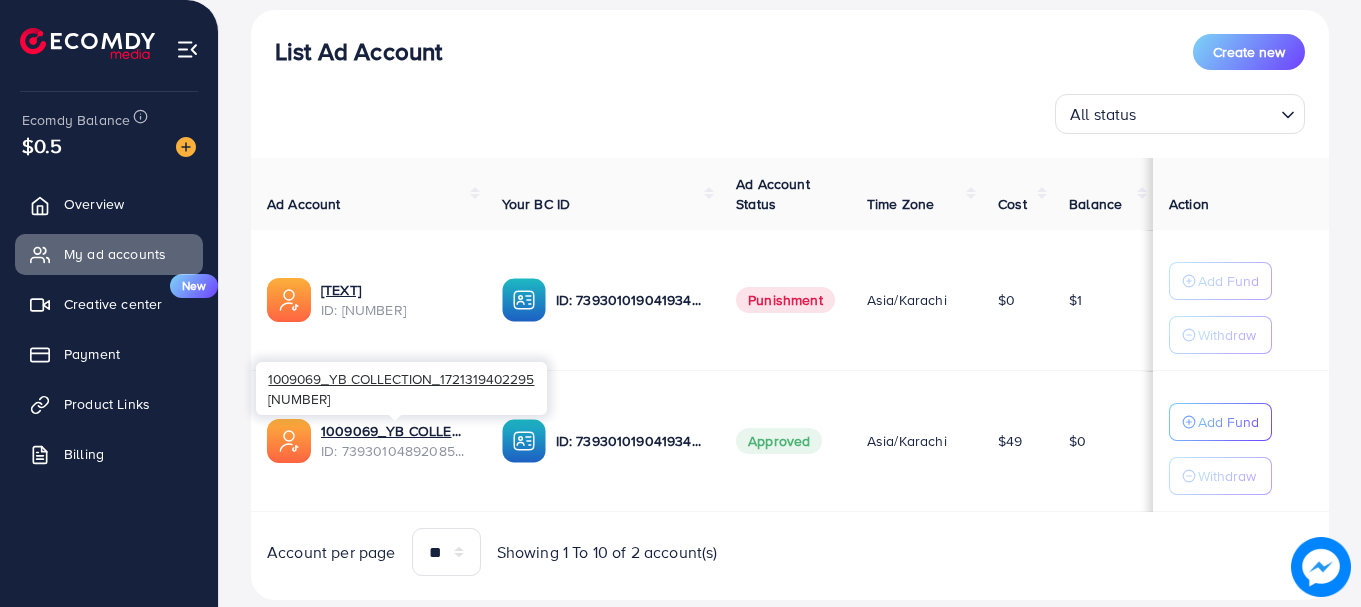 click on "1009069_YB COLLECTION_1721319402295" at bounding box center [401, 378] 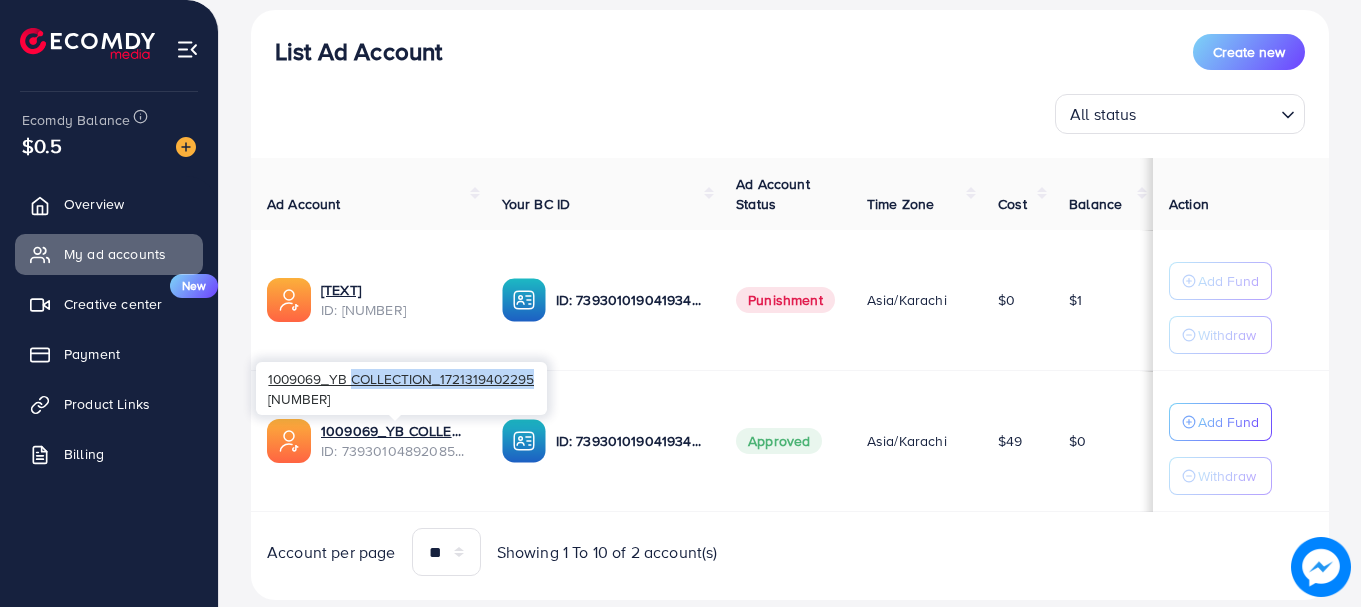 click on "1009069_YB COLLECTION_1721319402295" at bounding box center (401, 378) 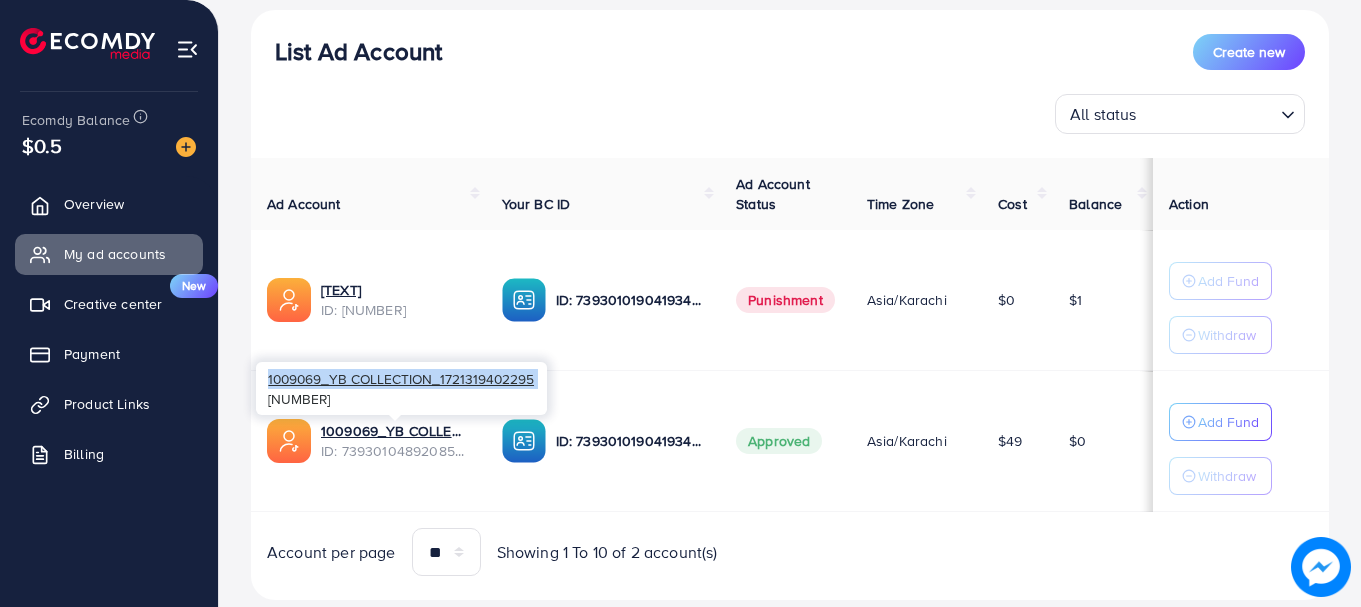 click on "1009069_YB COLLECTION_1721319402295" at bounding box center [401, 378] 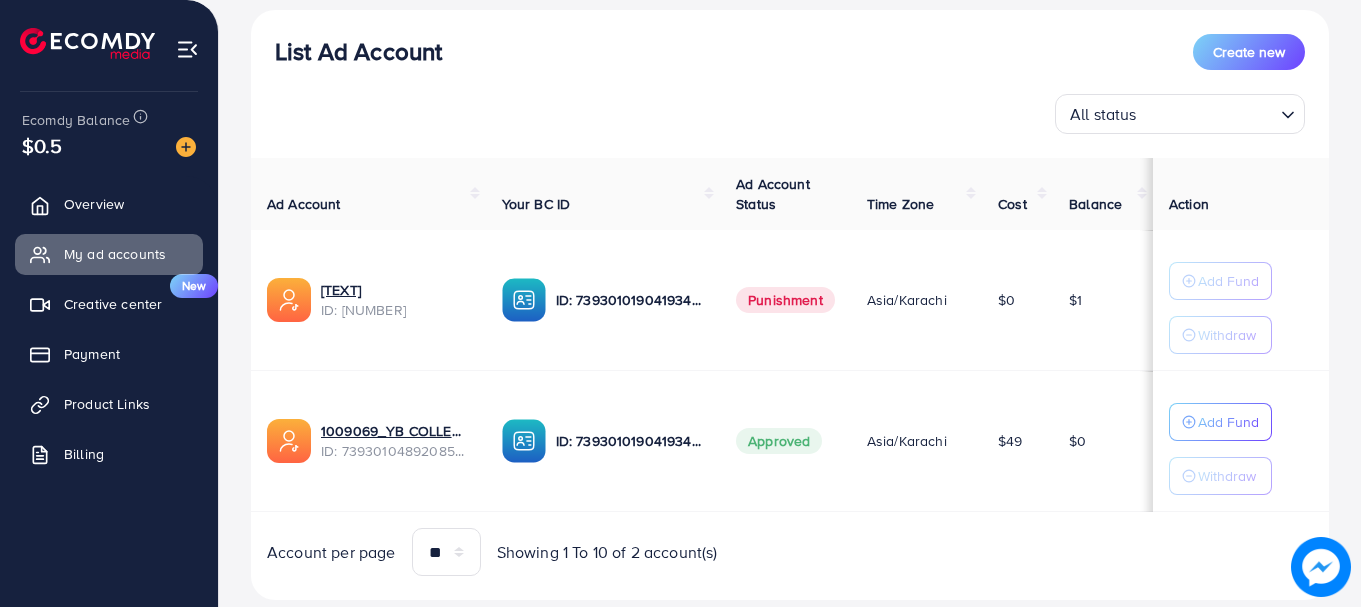 click on "[TEXT]  ID: [NUMBER]" at bounding box center [368, 441] 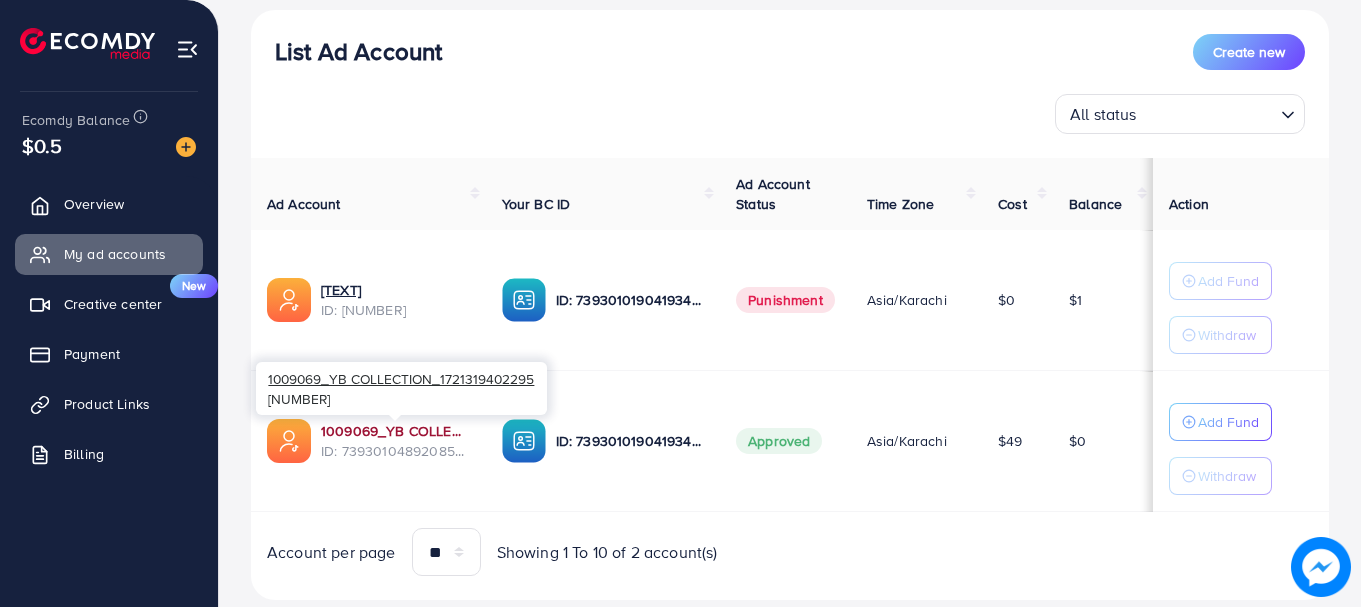 click on "1009069_YB COLLECTION_1721319402295" at bounding box center [395, 431] 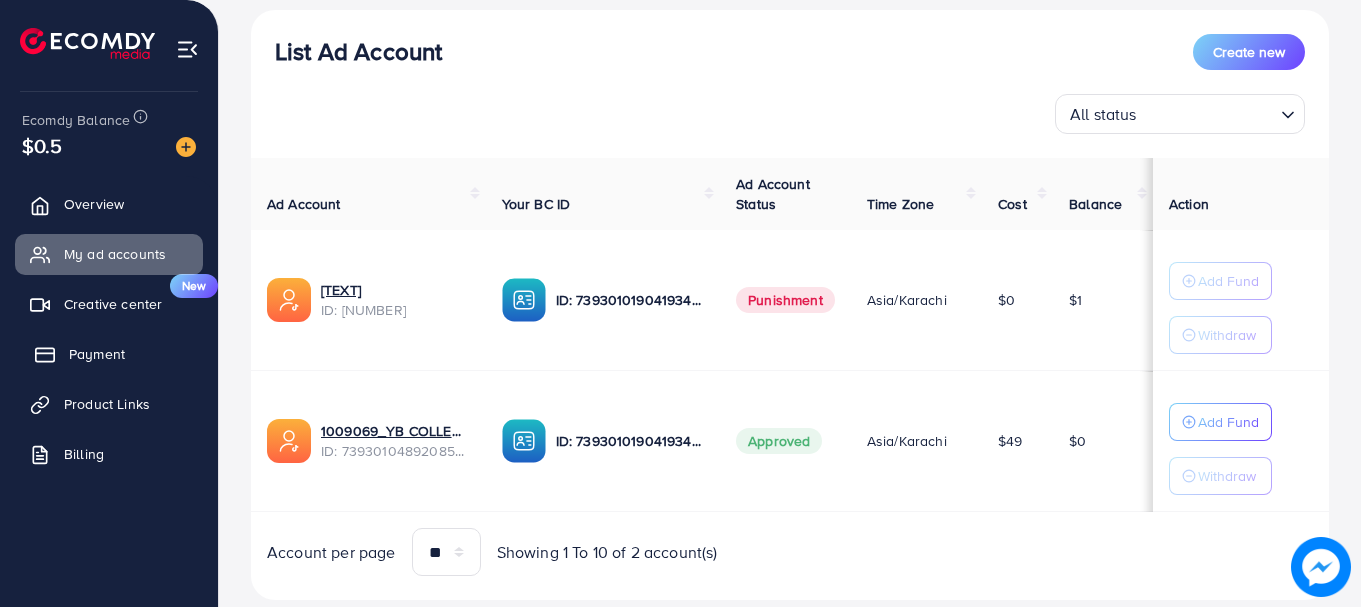 click on "Payment" at bounding box center [97, 354] 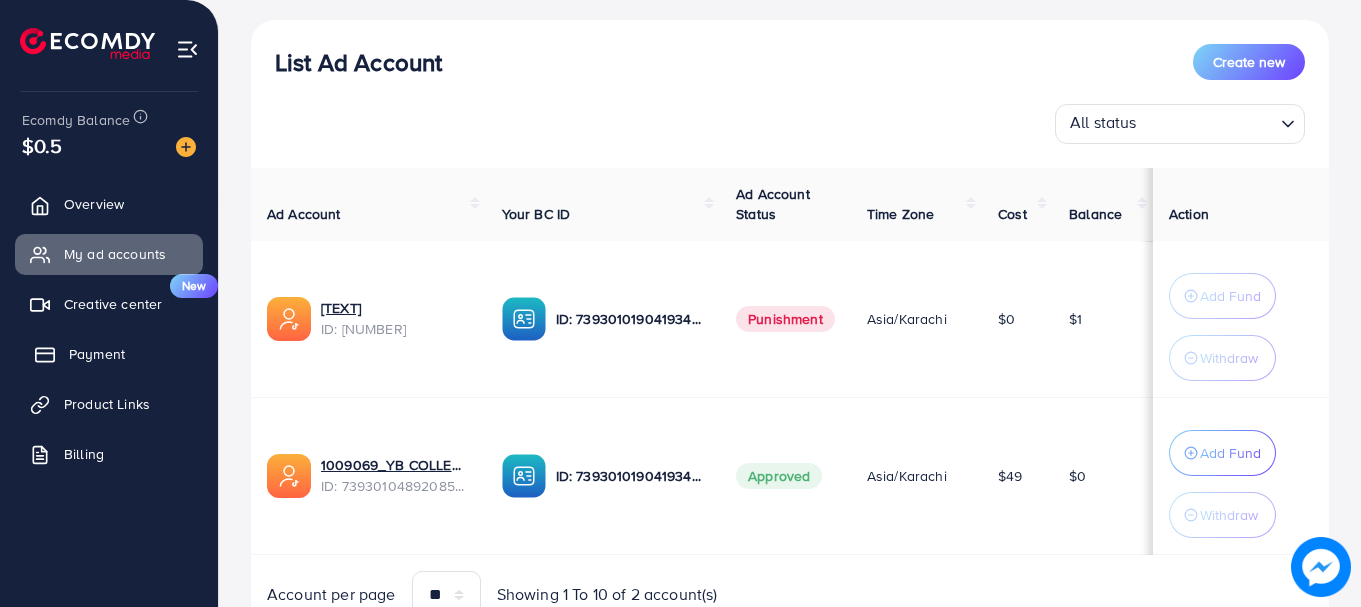 scroll, scrollTop: 240, scrollLeft: 0, axis: vertical 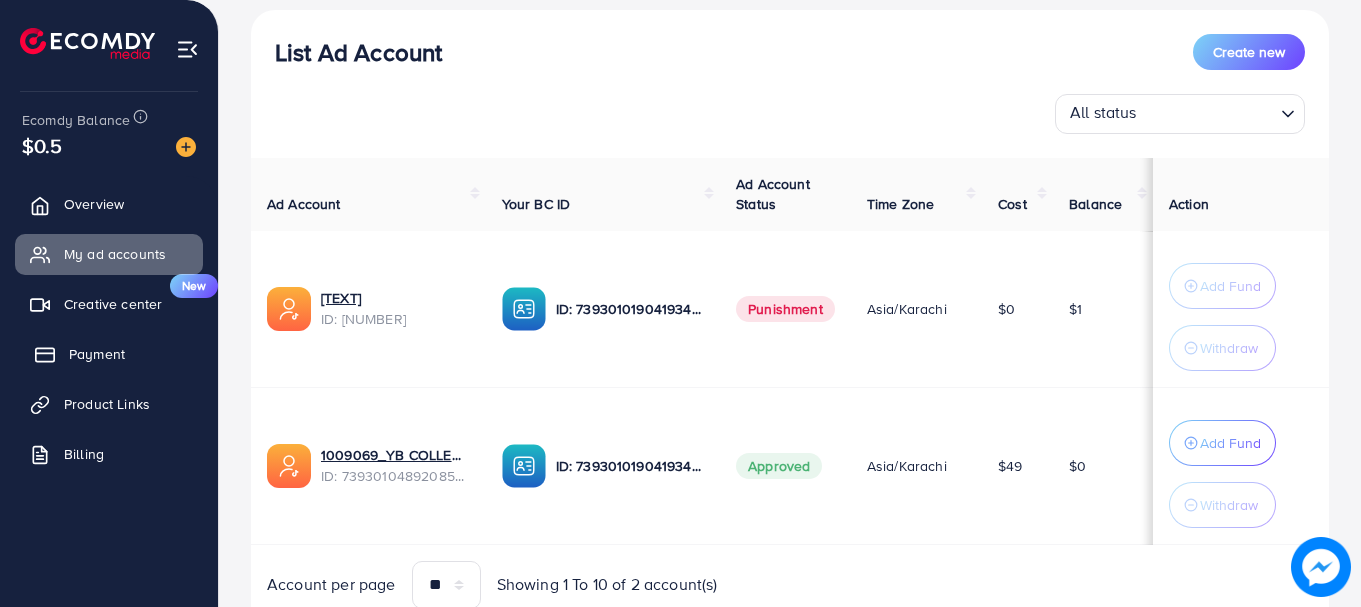click on "Payment" at bounding box center [97, 354] 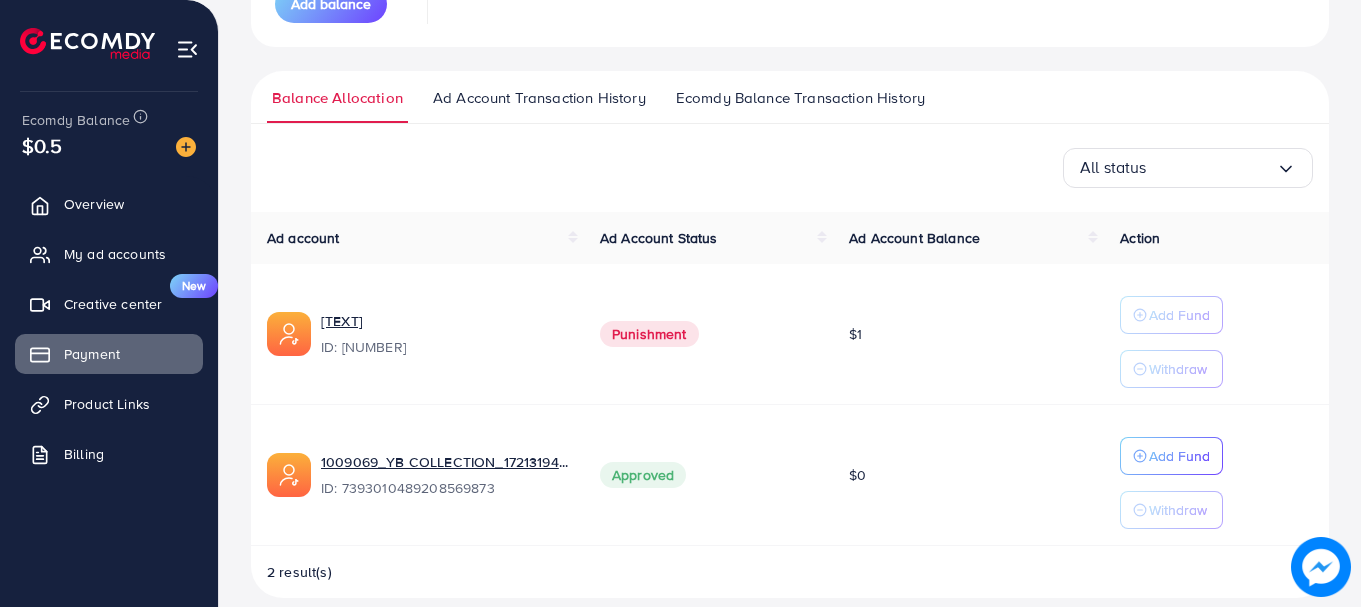 scroll, scrollTop: 382, scrollLeft: 0, axis: vertical 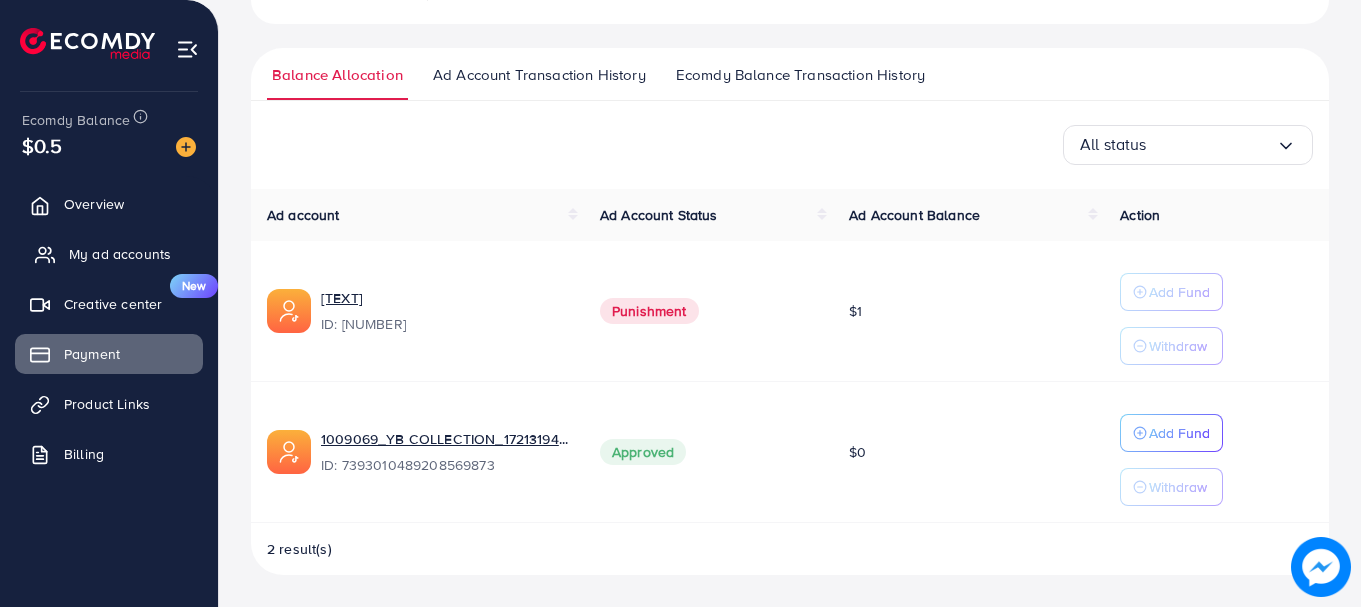 click on "My ad accounts" at bounding box center (120, 254) 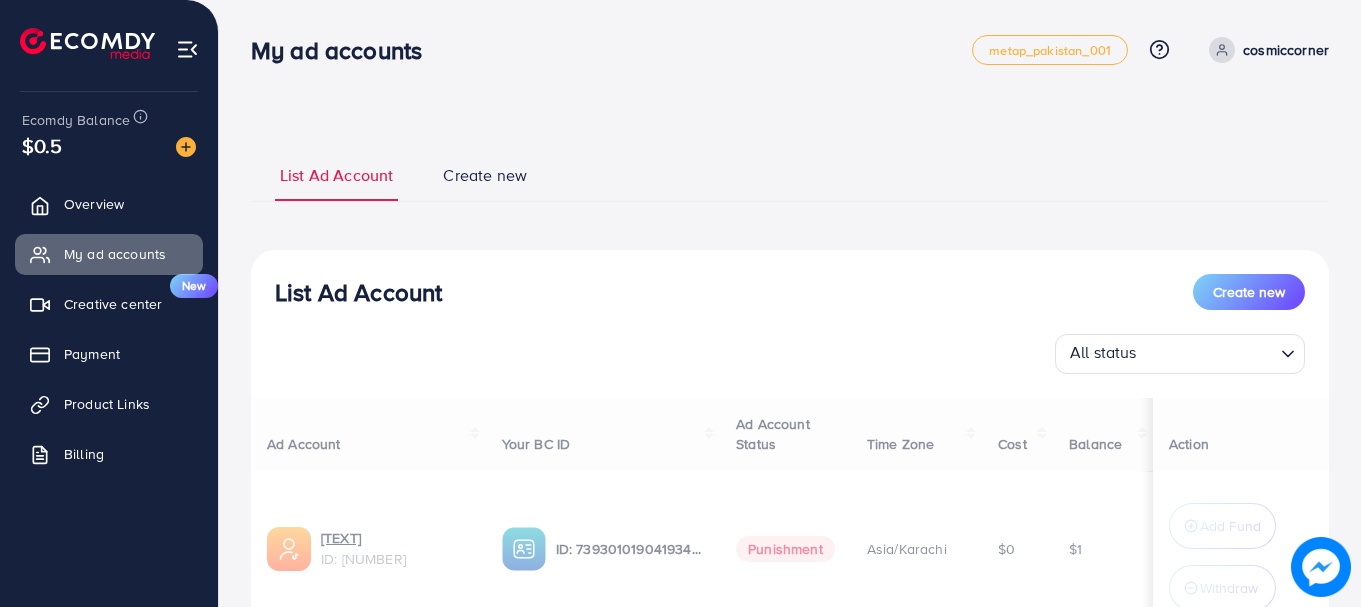 scroll, scrollTop: 241, scrollLeft: 0, axis: vertical 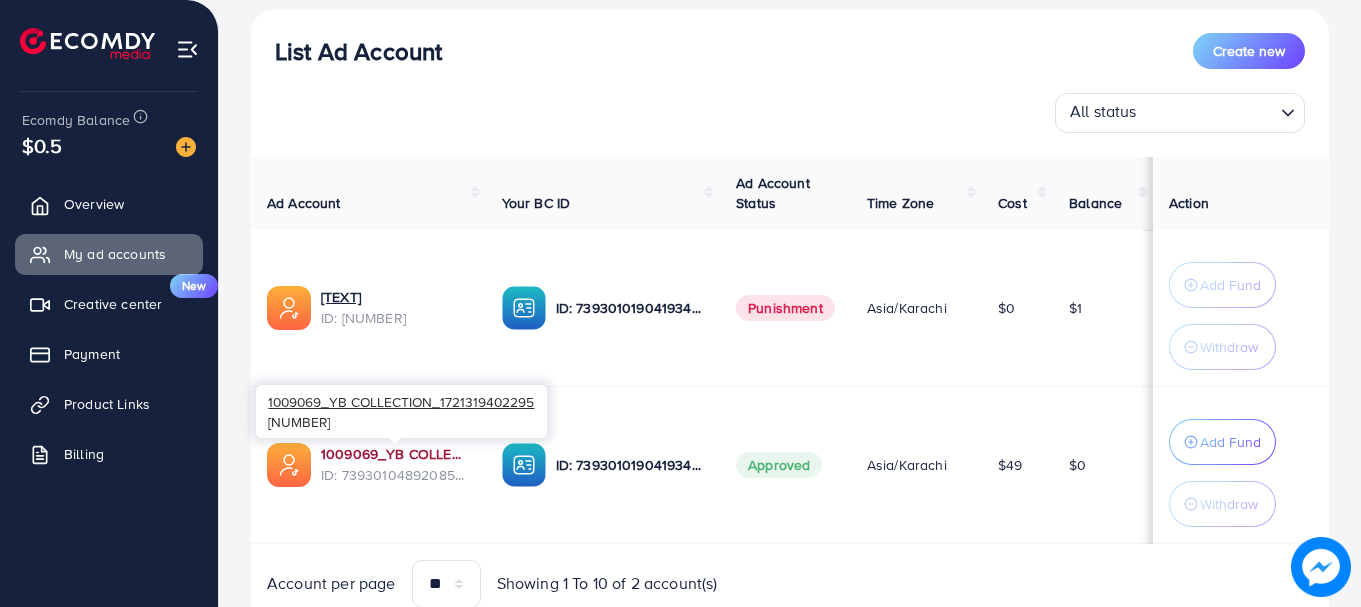 click on "1009069_YB COLLECTION_1721319402295" at bounding box center (395, 454) 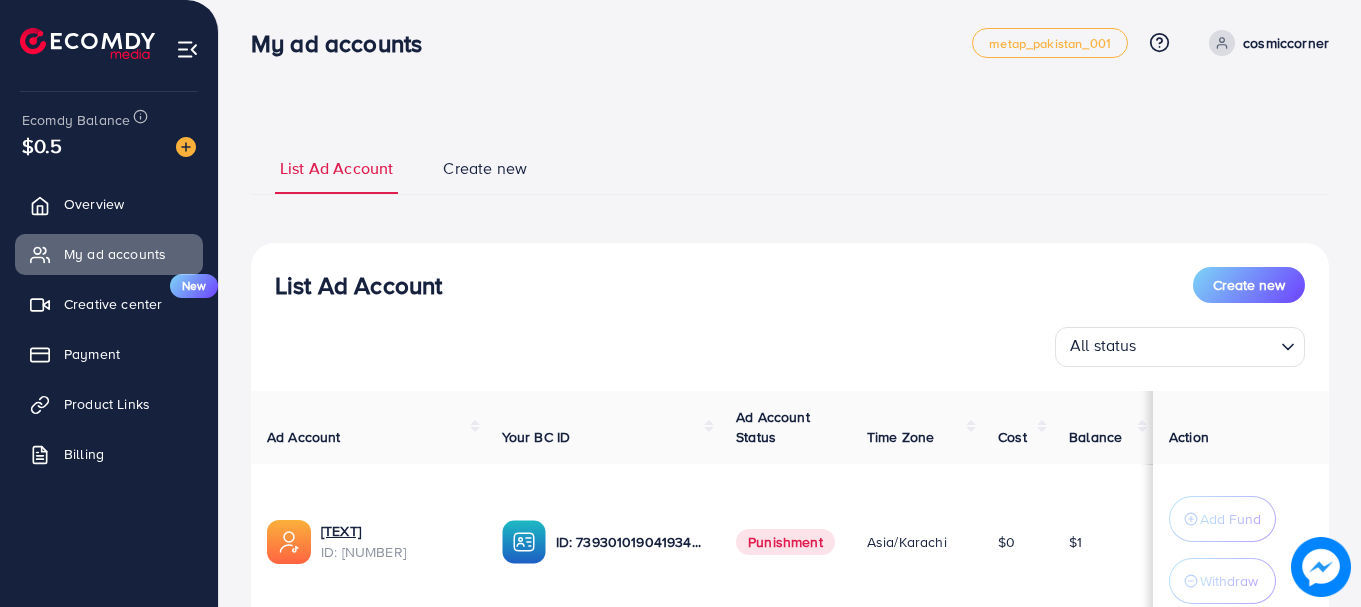 scroll, scrollTop: 0, scrollLeft: 0, axis: both 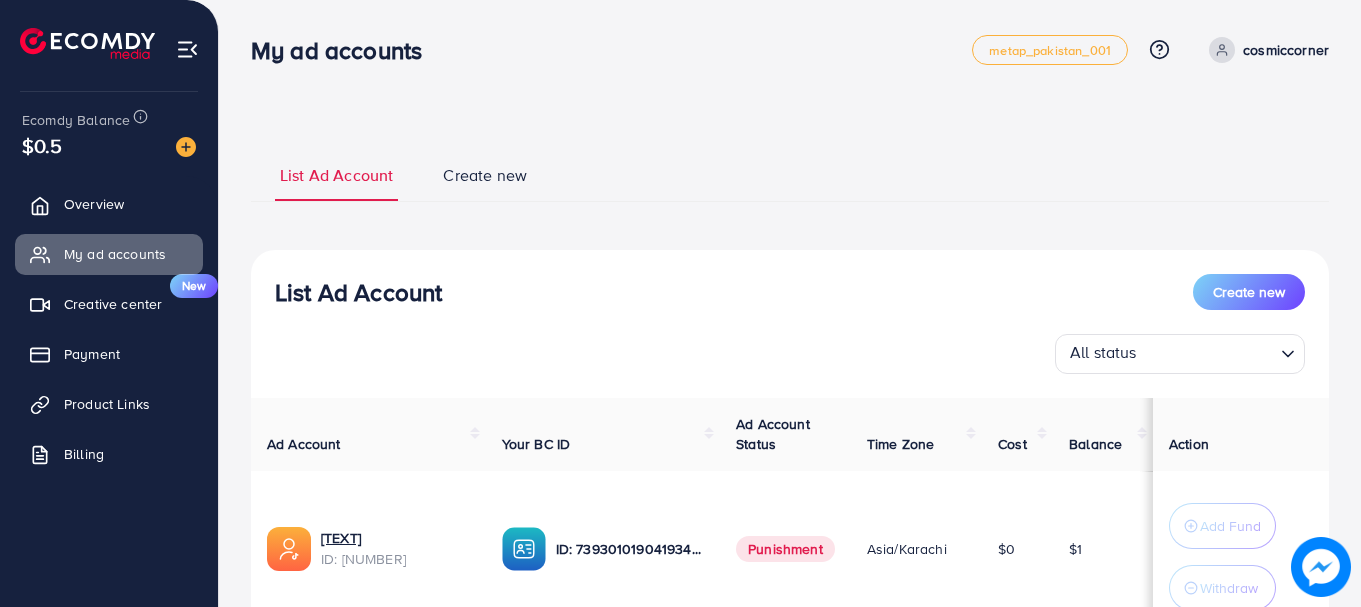 click on "cosmiccorner" at bounding box center [1286, 50] 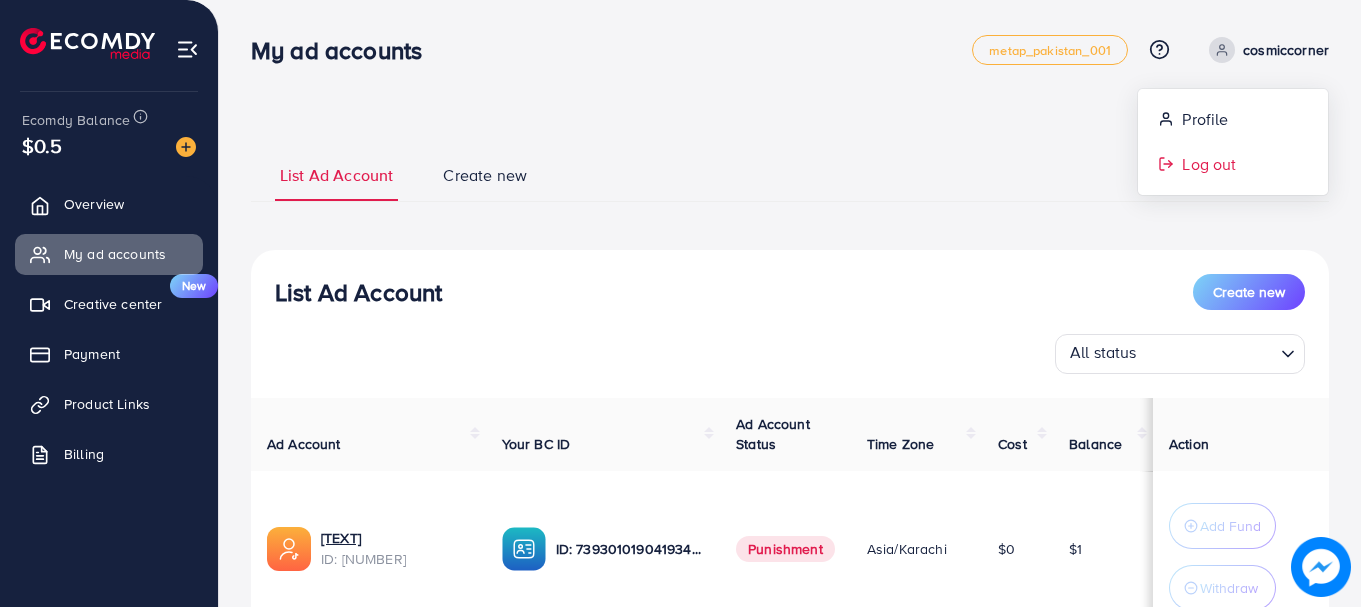 click on "Log out" at bounding box center (1233, 164) 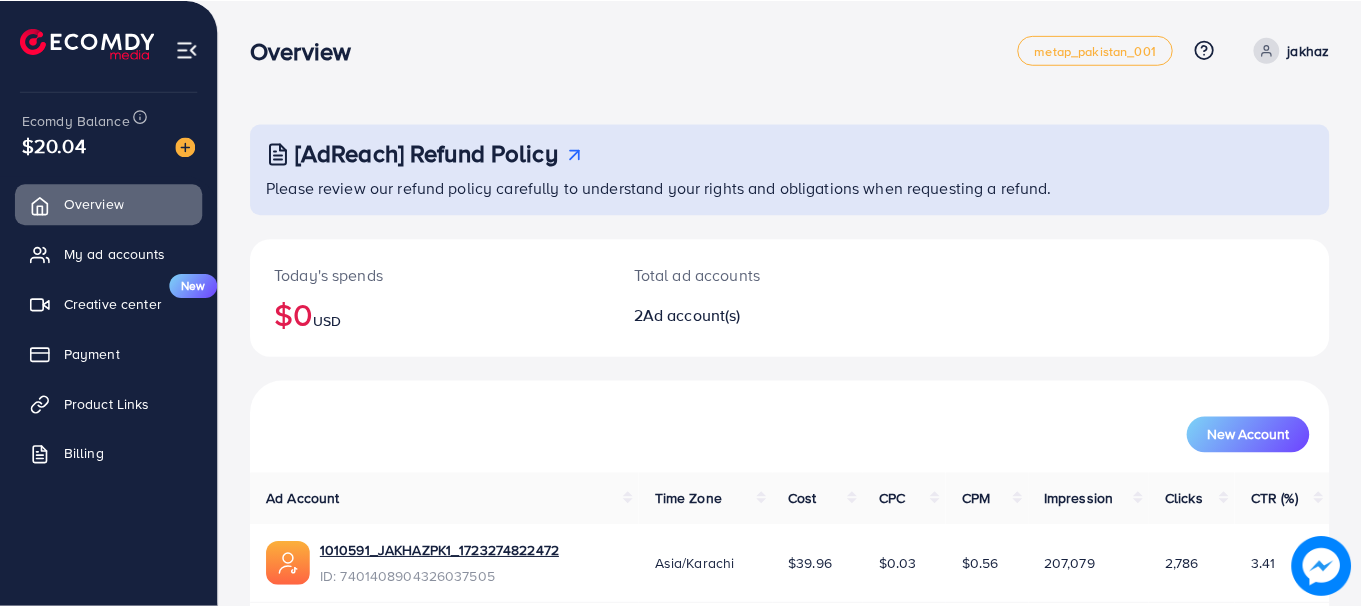 scroll, scrollTop: 0, scrollLeft: 0, axis: both 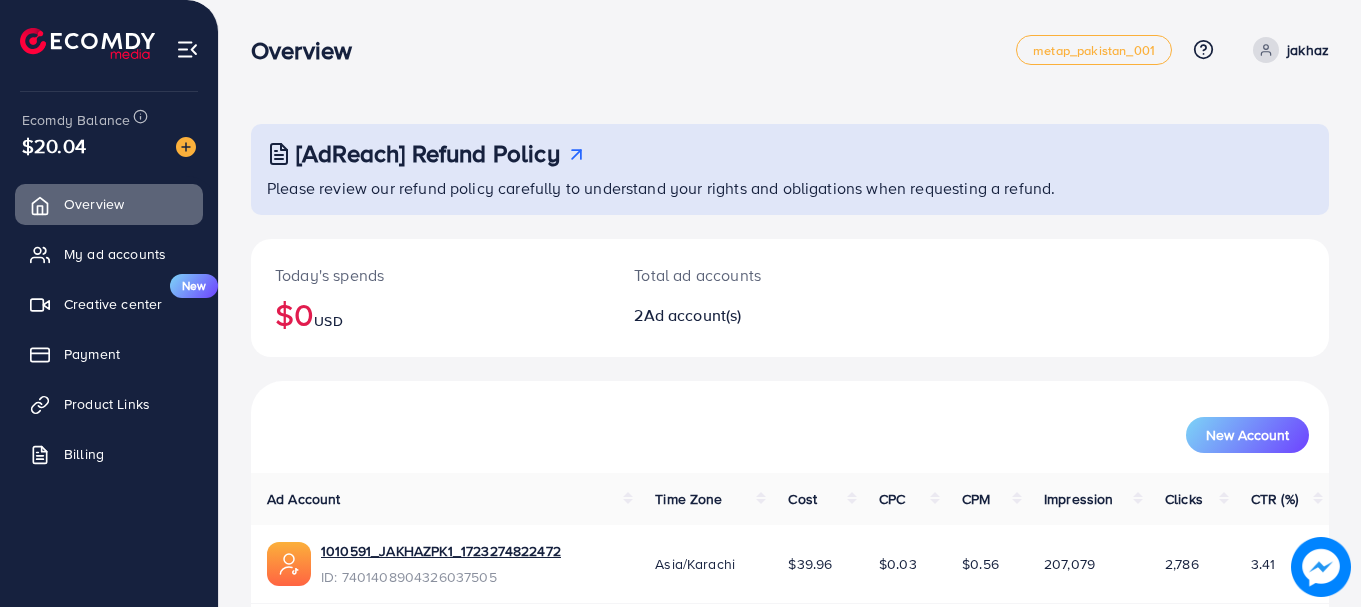 click on "metap_pakistan_001  Help Center Contact Support Plans and Pricing Term and policy About Us  [USERNAME] Profile Log out" at bounding box center [1172, 50] 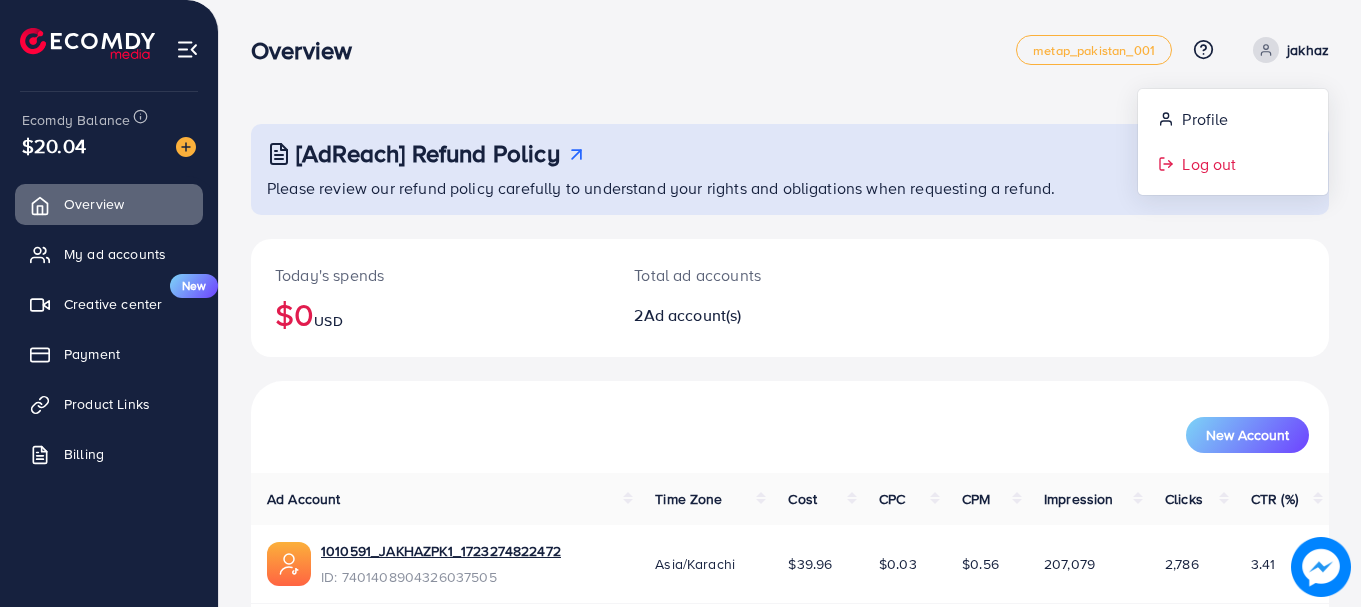 click on "Log out" at bounding box center [1209, 164] 